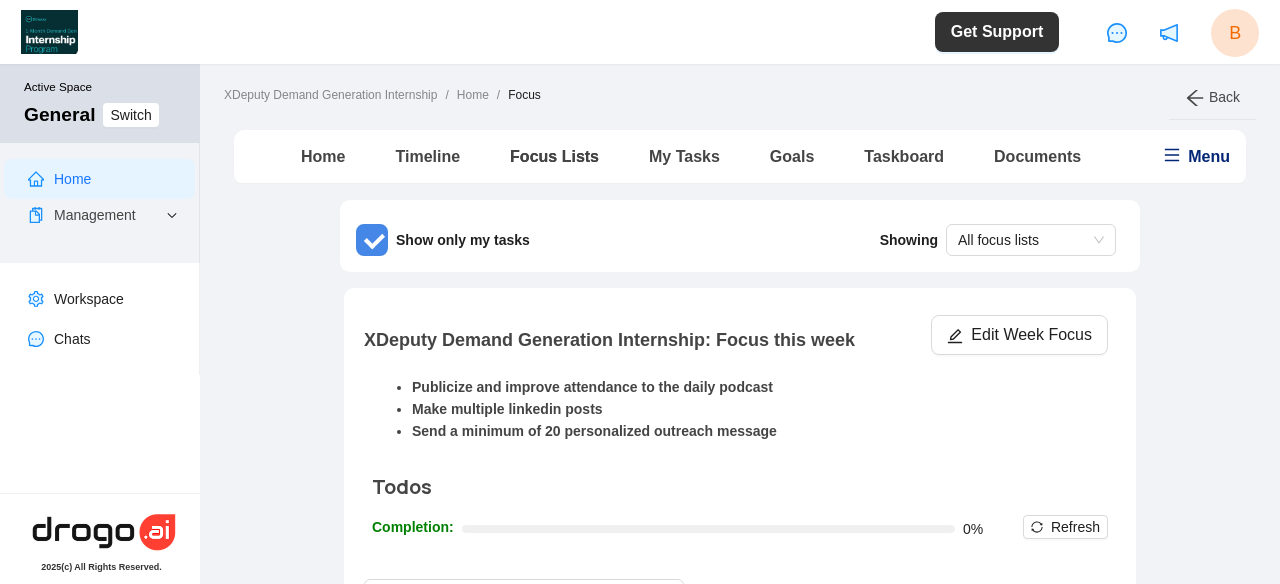 type 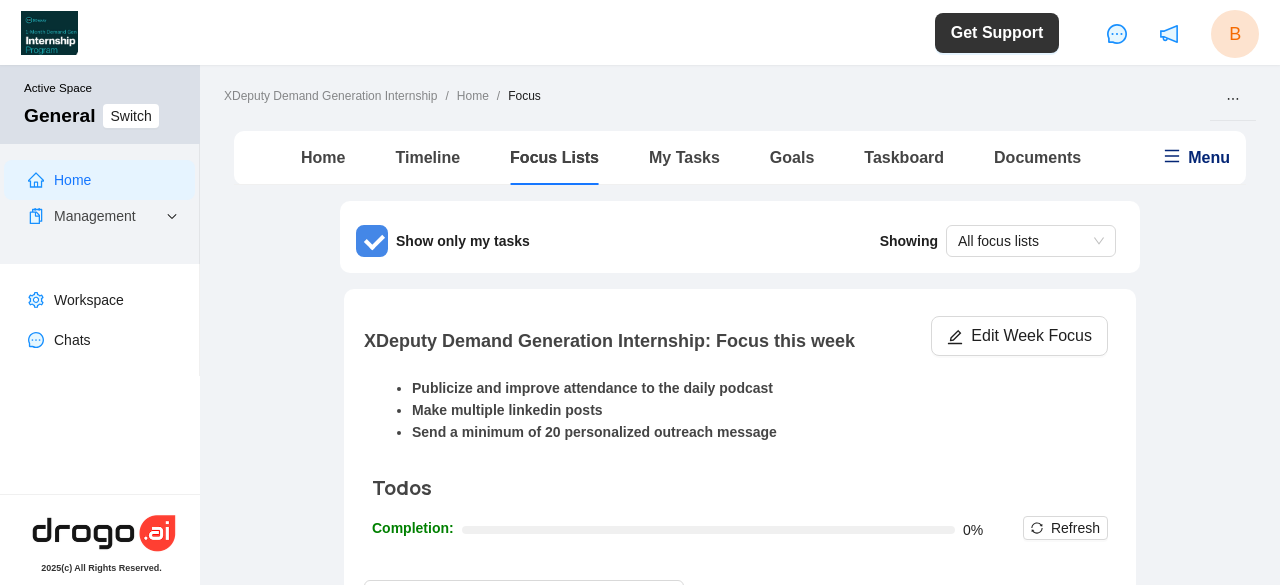 scroll, scrollTop: 0, scrollLeft: 0, axis: both 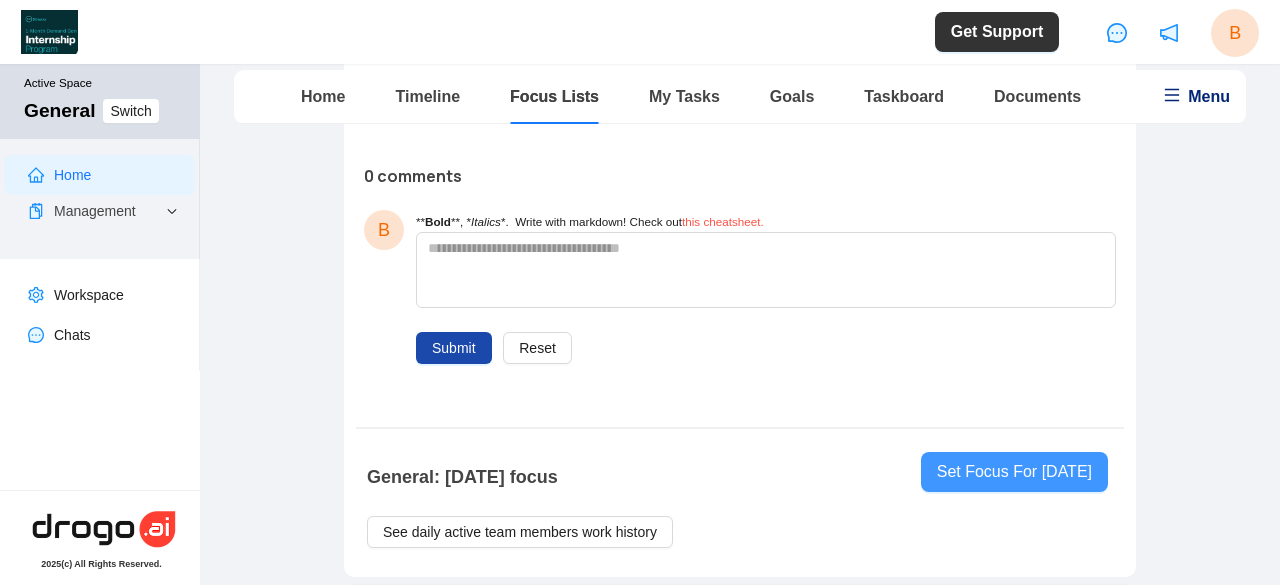 click on "Set Focus For [DATE]" at bounding box center (1014, 472) 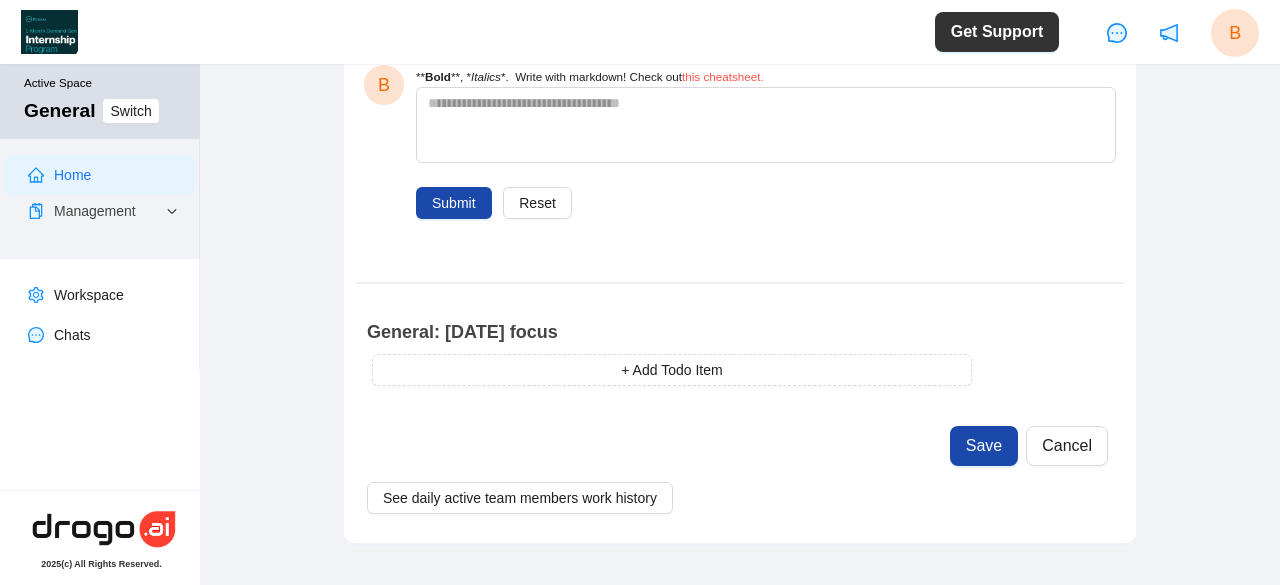 scroll, scrollTop: 642, scrollLeft: 0, axis: vertical 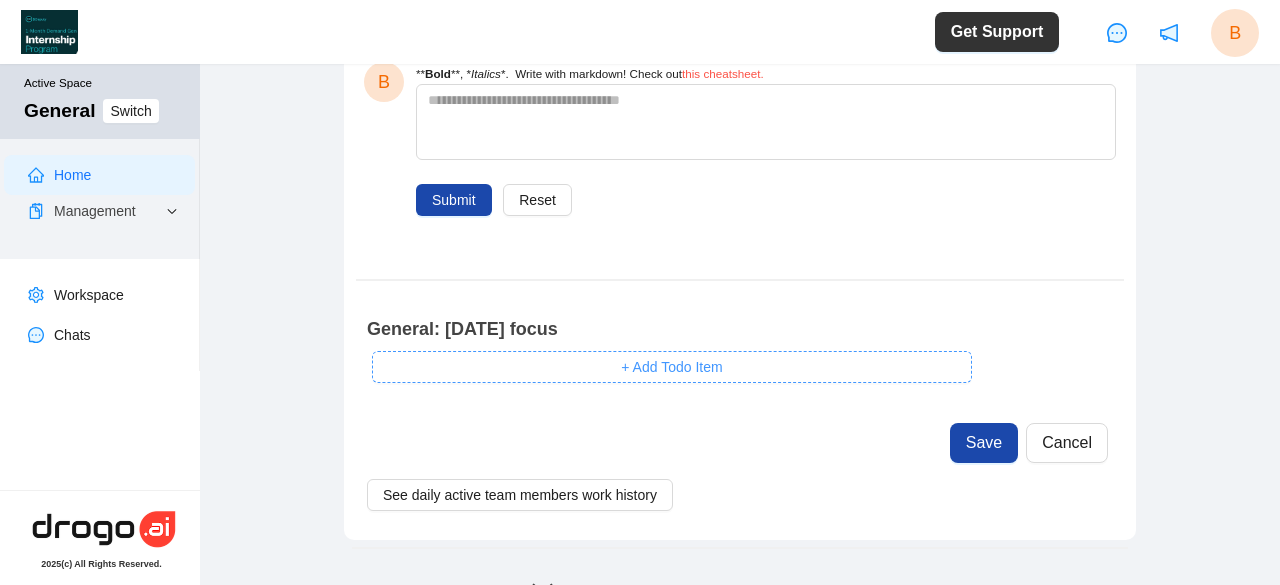 click on "+ Add Todo Item" at bounding box center (672, 367) 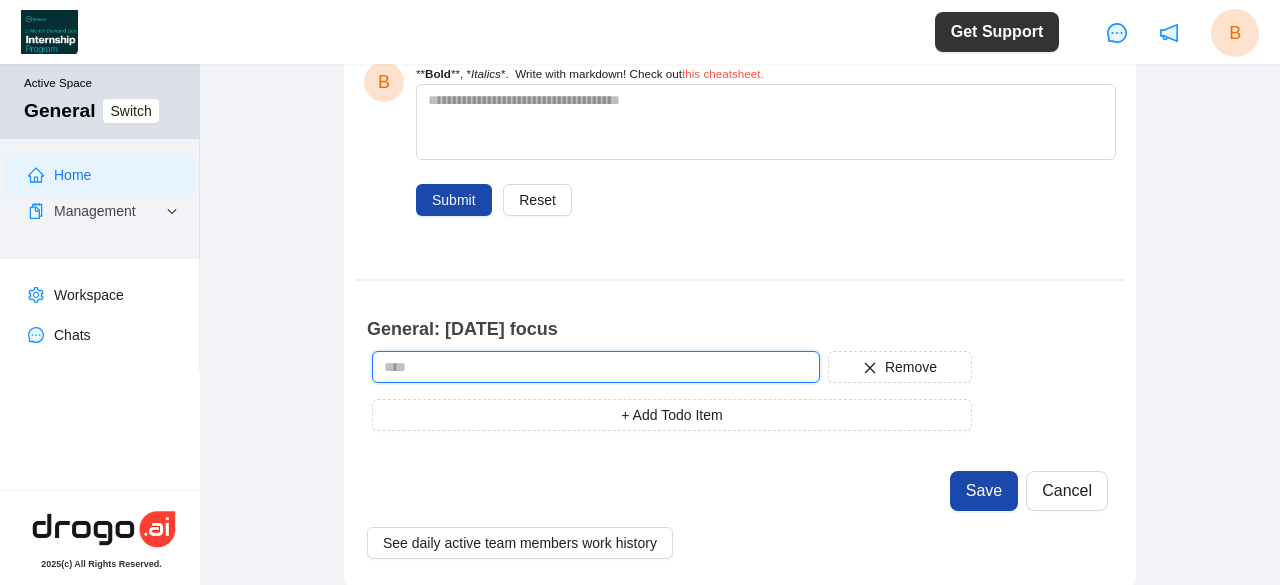 click at bounding box center [596, 367] 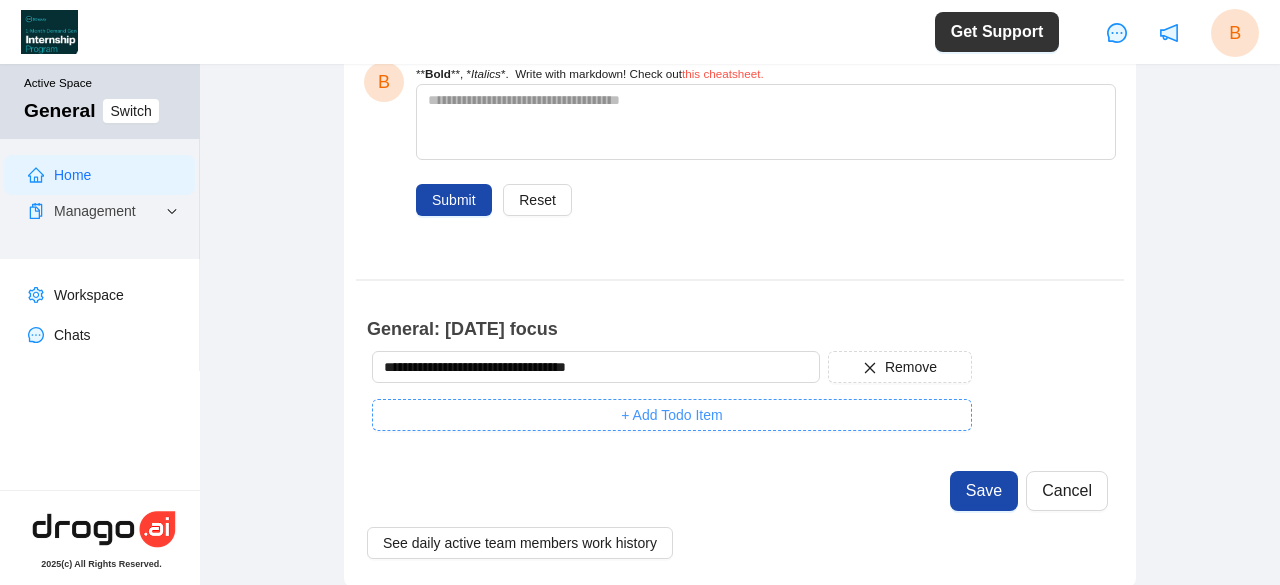 click on "+ Add Todo Item" at bounding box center (672, 415) 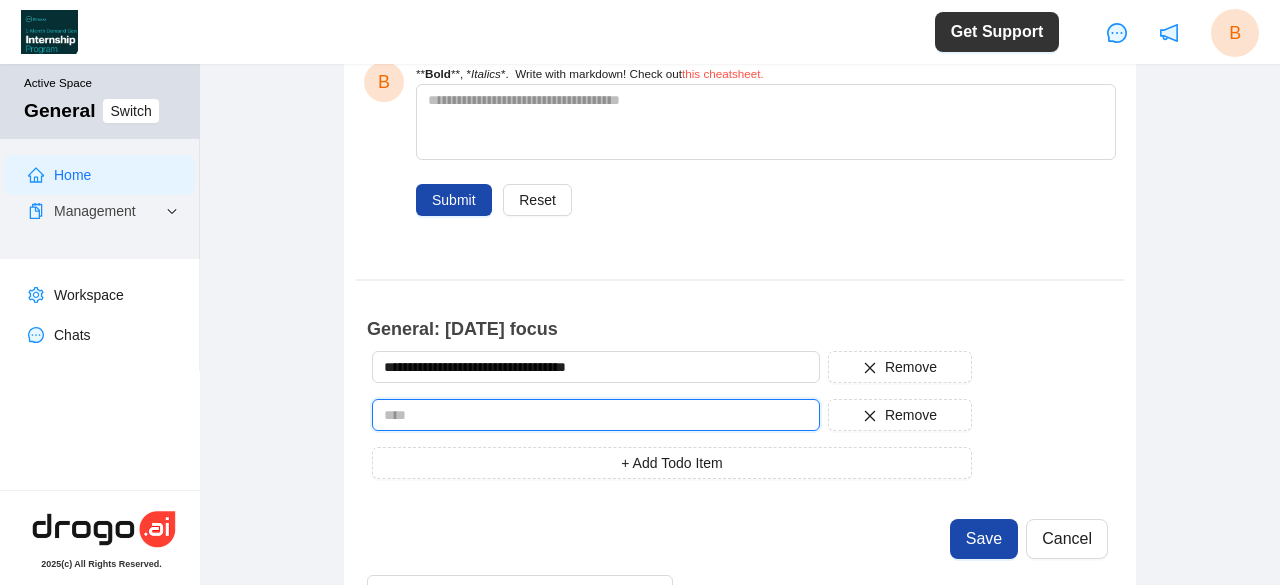 click at bounding box center (596, 415) 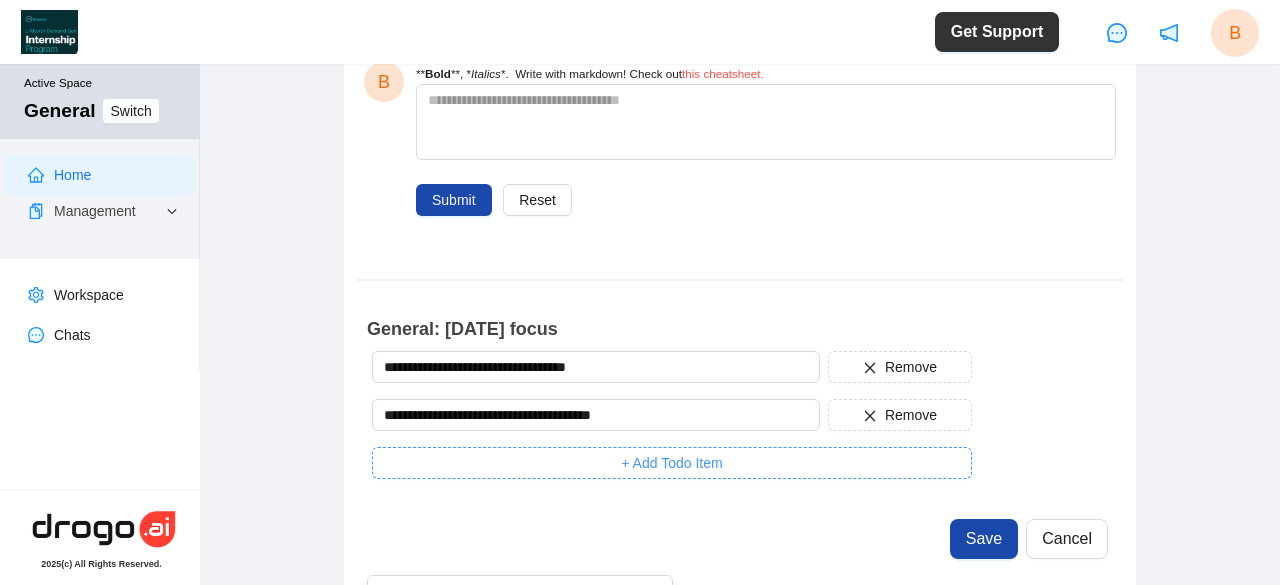 click on "+ Add Todo Item" at bounding box center [671, 463] 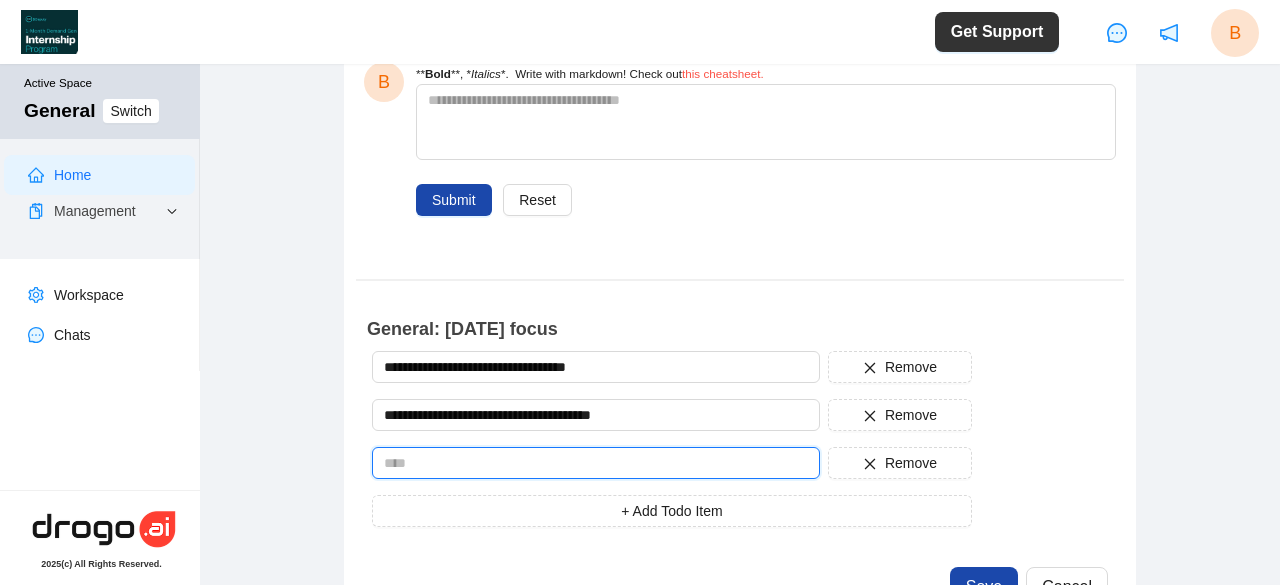 click at bounding box center (596, 463) 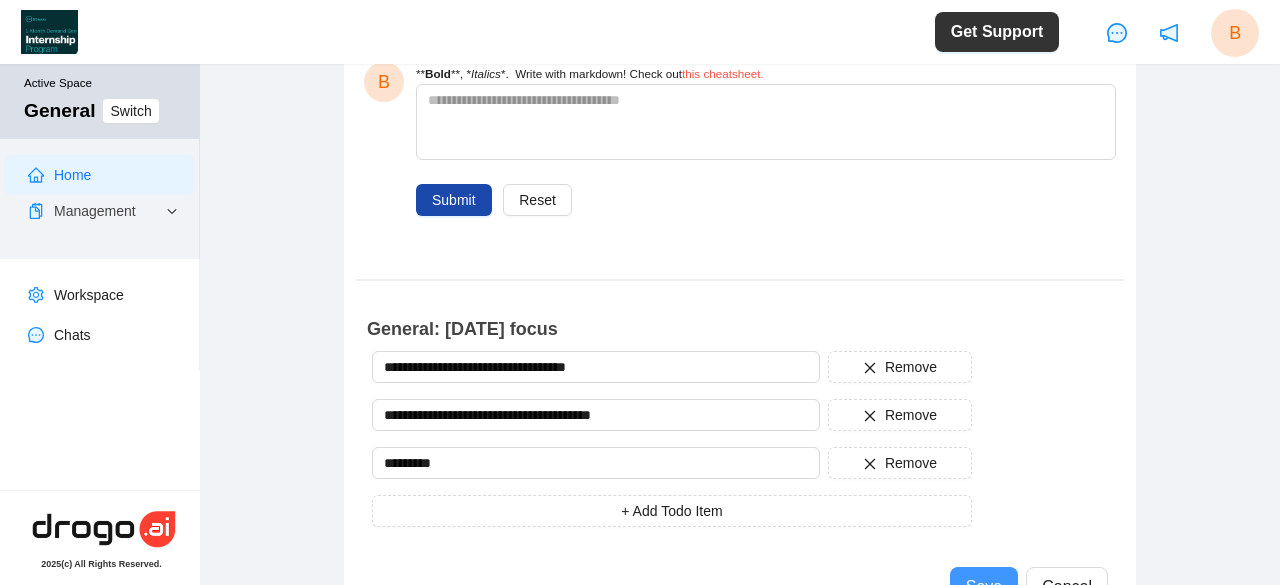 click on "Save" at bounding box center [984, 587] 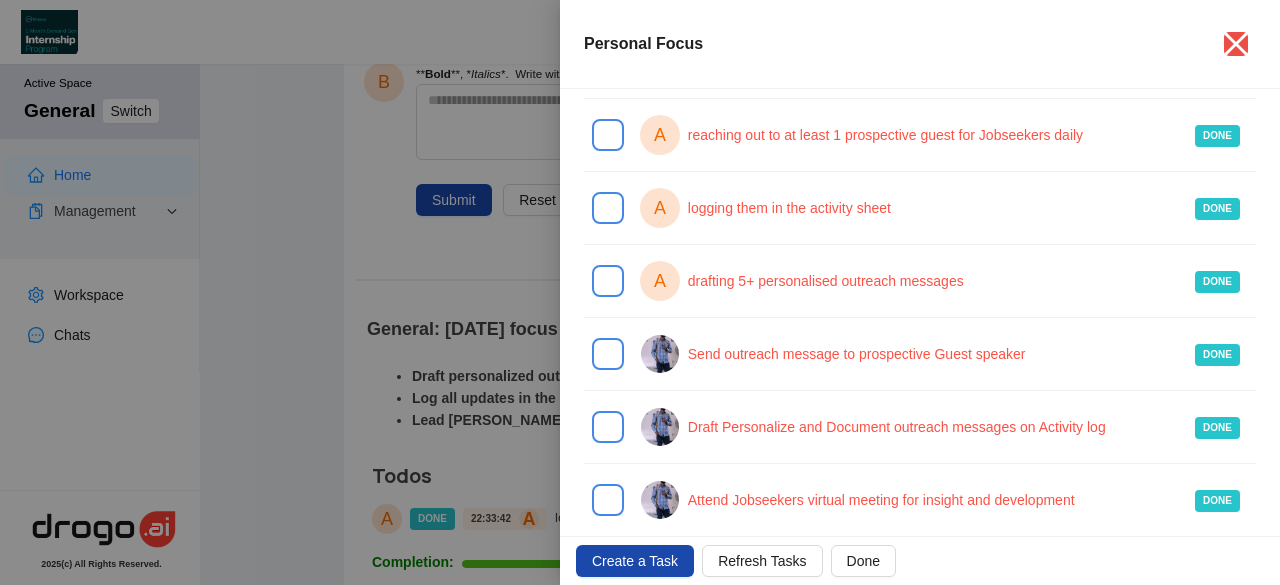 scroll, scrollTop: 426, scrollLeft: 0, axis: vertical 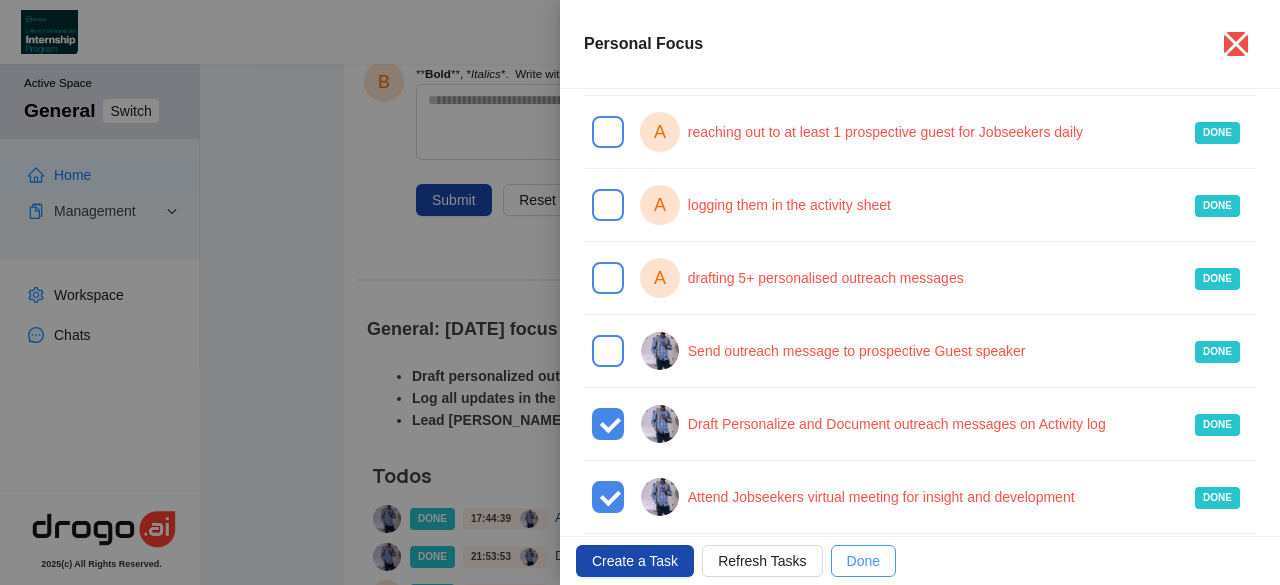 click on "Done" at bounding box center (863, 561) 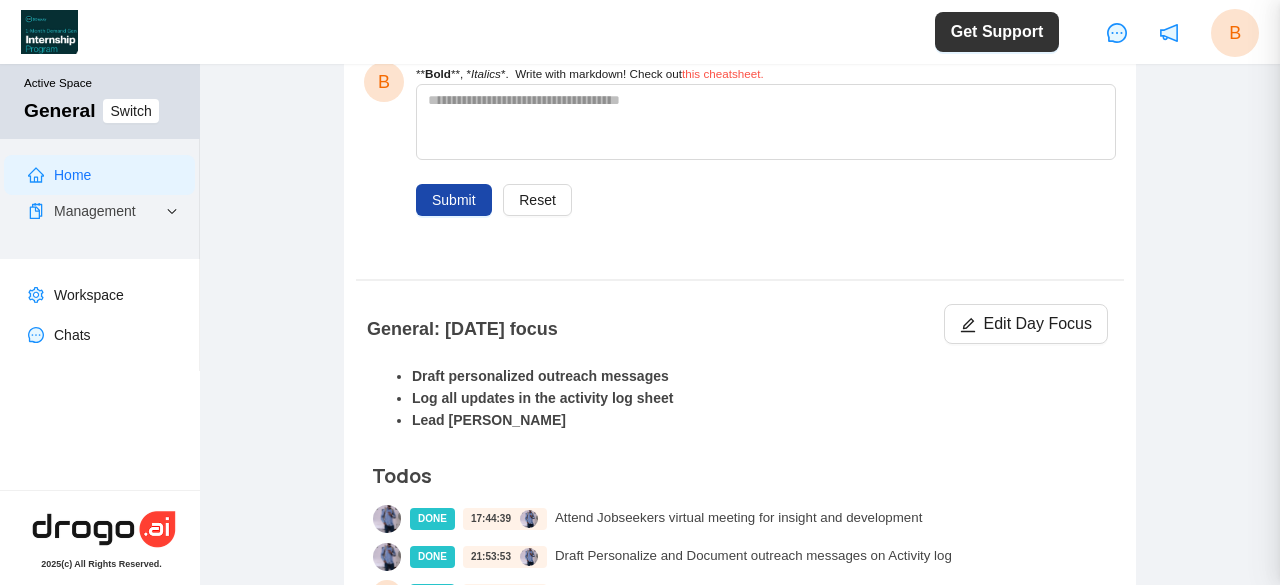 scroll, scrollTop: 0, scrollLeft: 0, axis: both 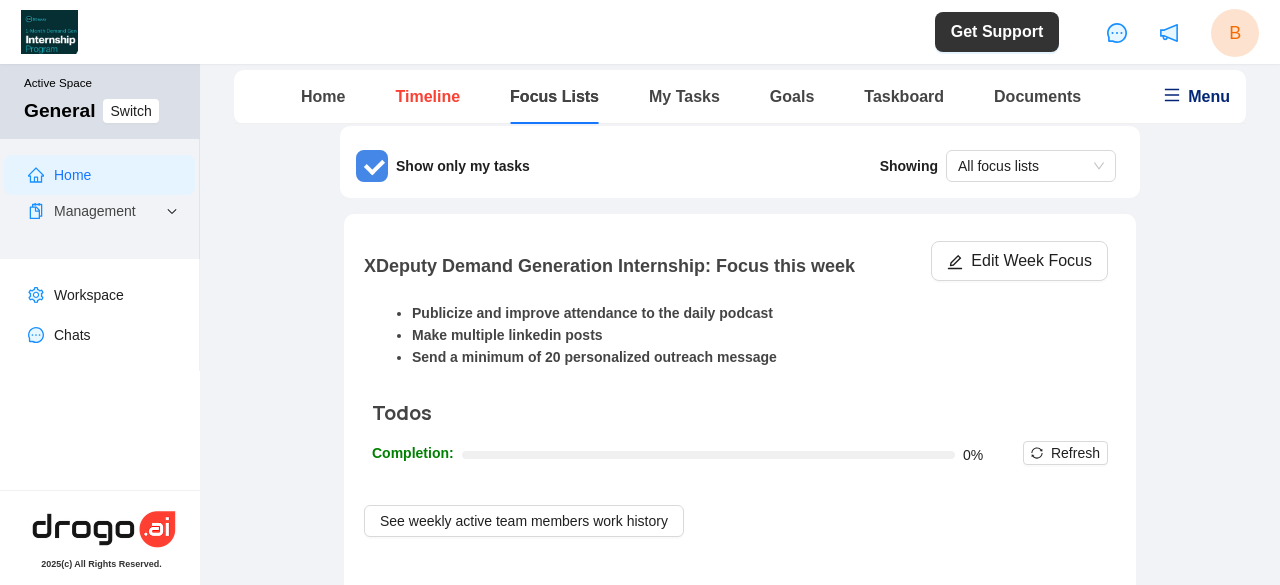 click on "Timeline" at bounding box center (427, 96) 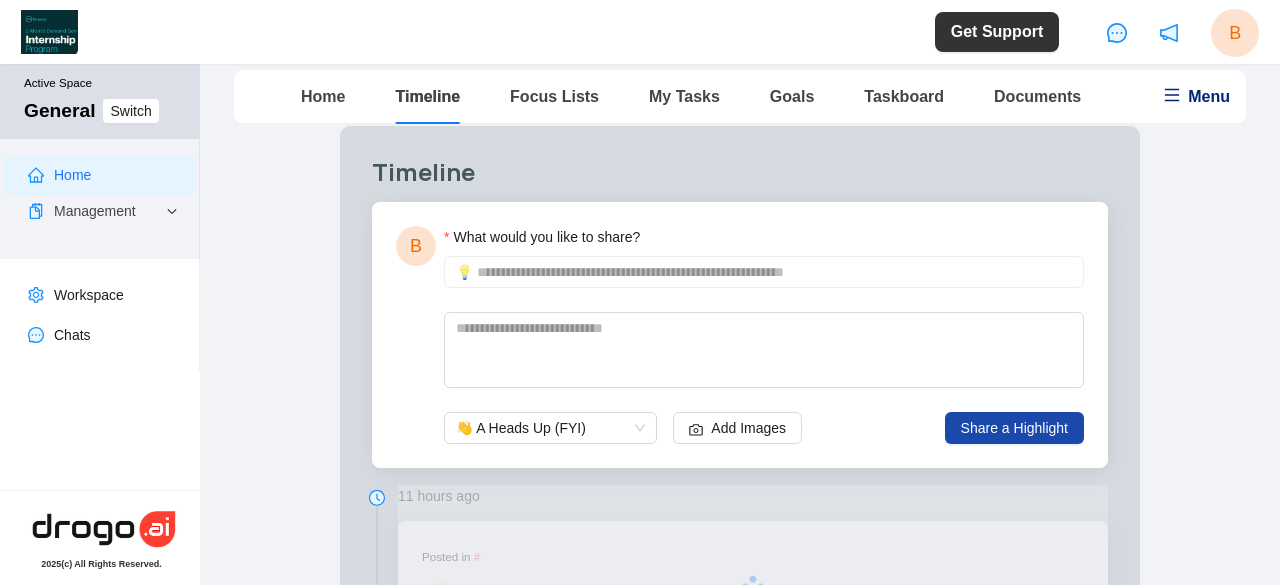 type 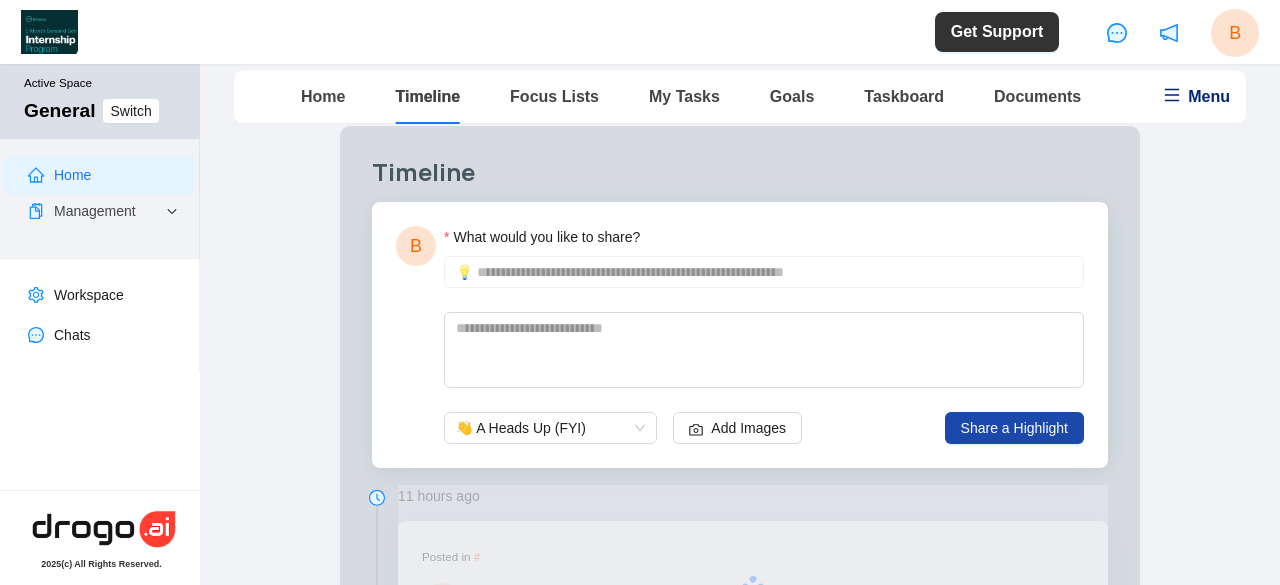 scroll, scrollTop: 0, scrollLeft: 0, axis: both 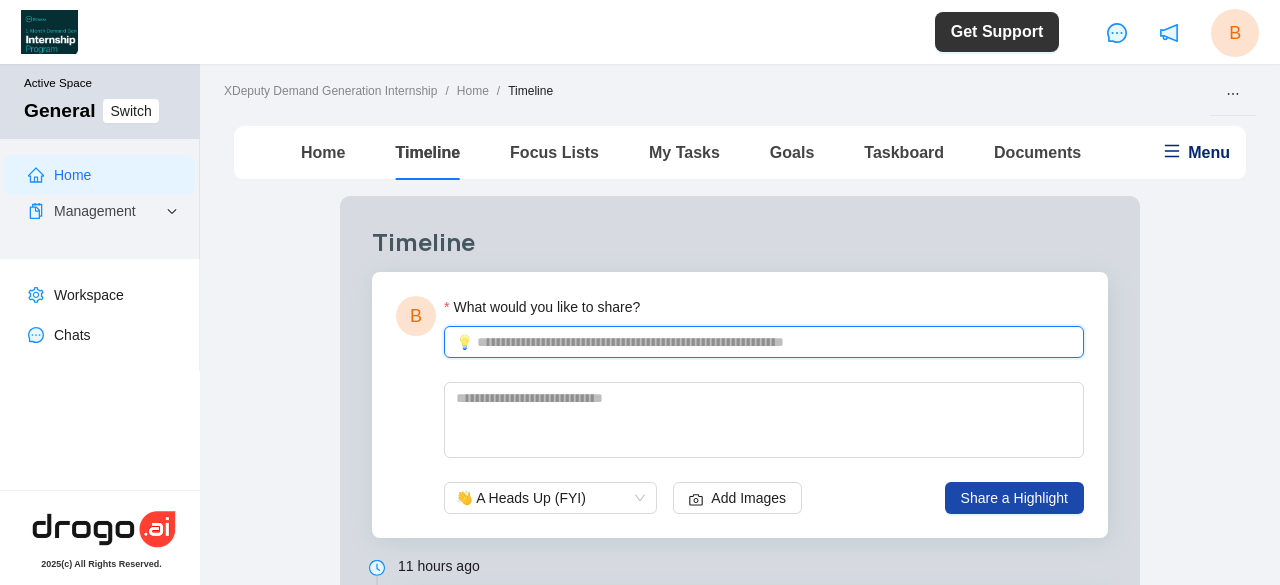 click on "What would you like to share?" at bounding box center [774, 342] 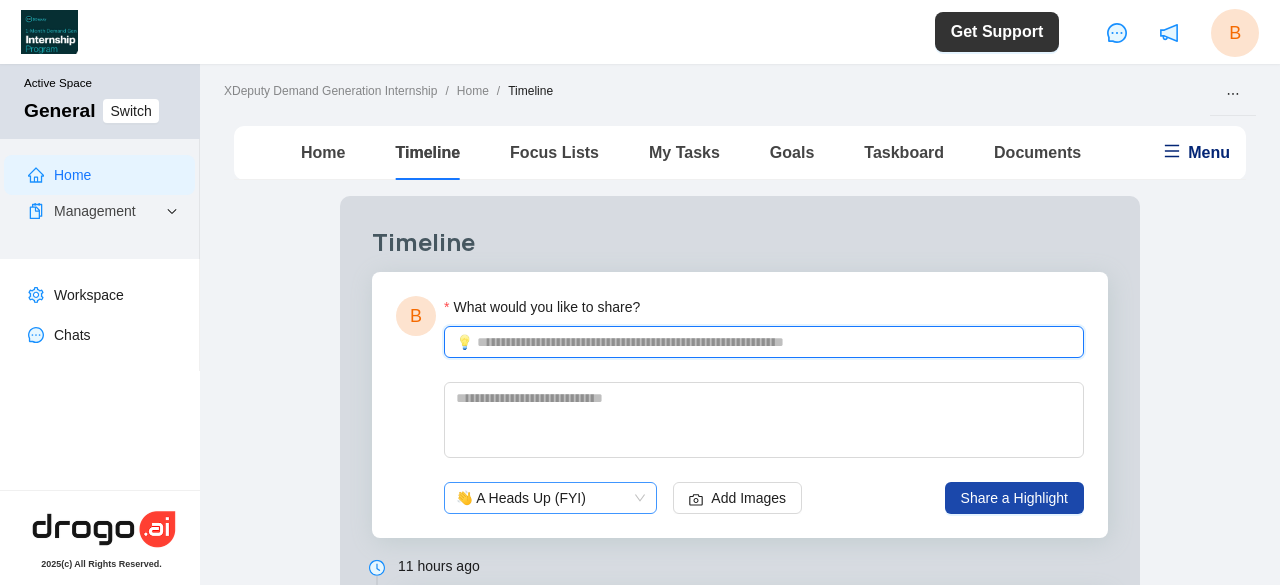 click on "👋 A Heads Up (FYI)" at bounding box center [550, 498] 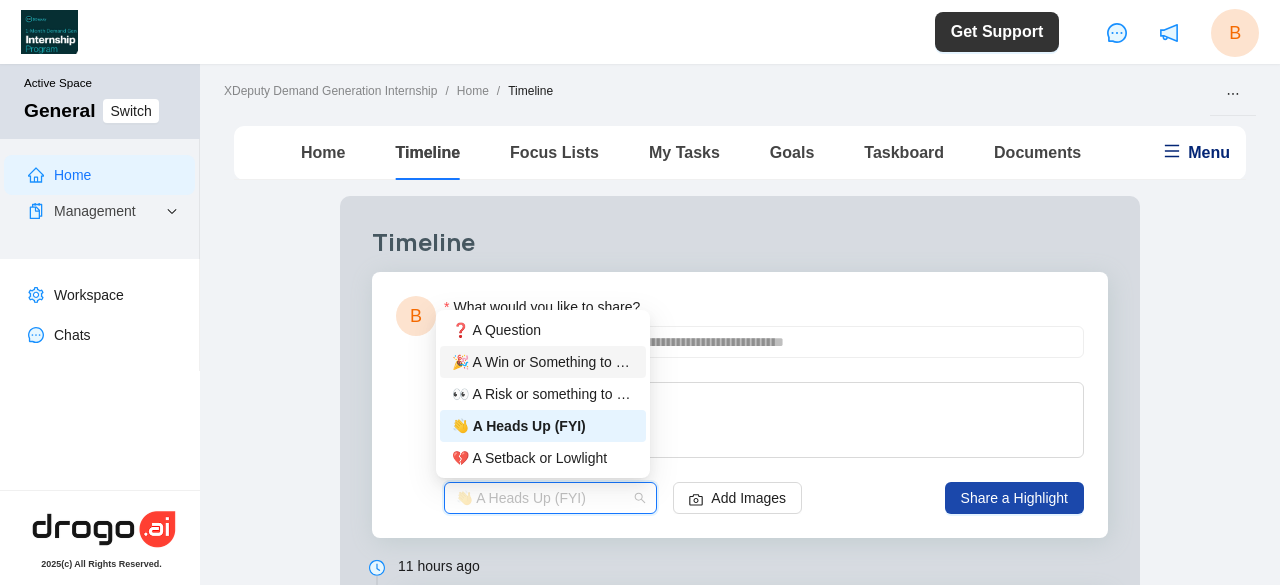 click on "🎉 A Win or Something to Celebrate" at bounding box center (542, 362) 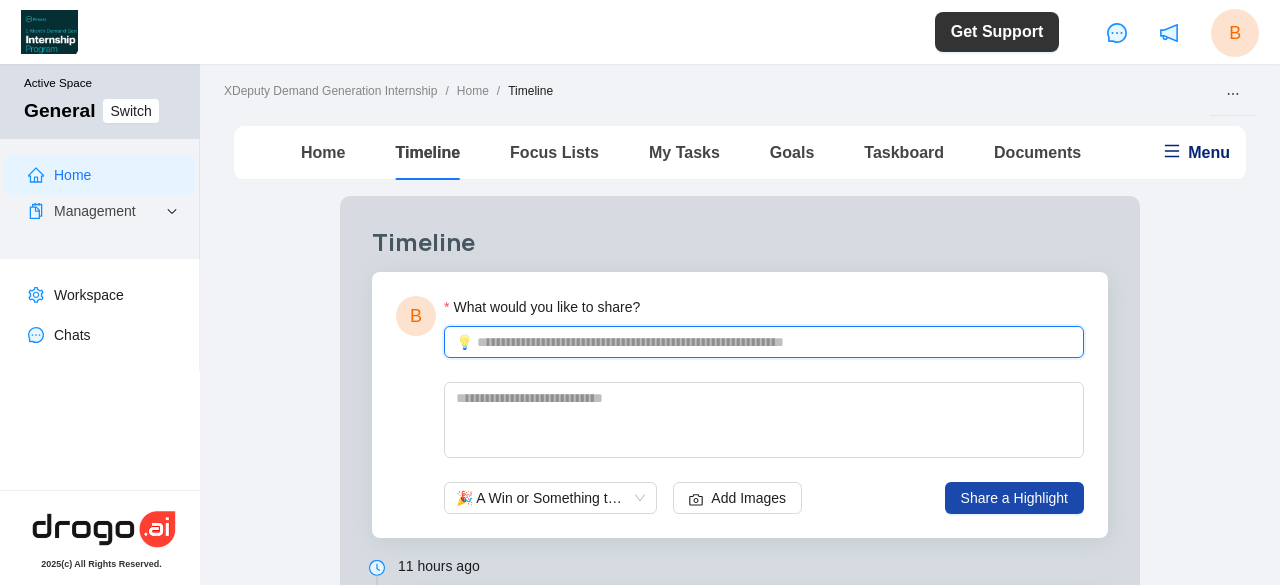 click on "What would you like to share?" at bounding box center [774, 342] 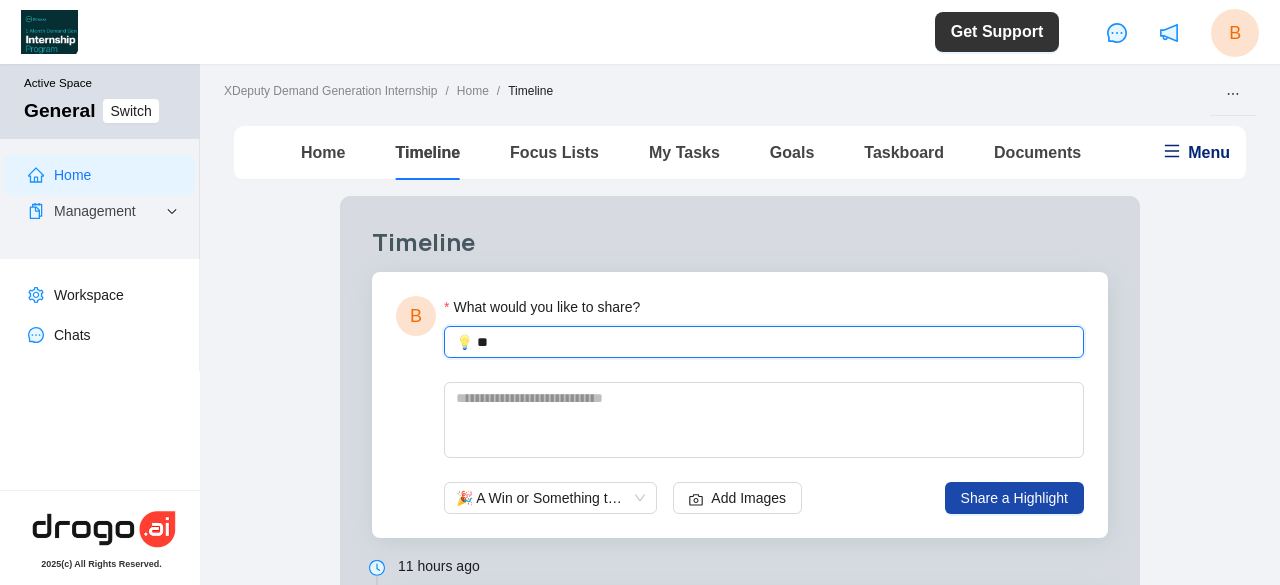 type on "*" 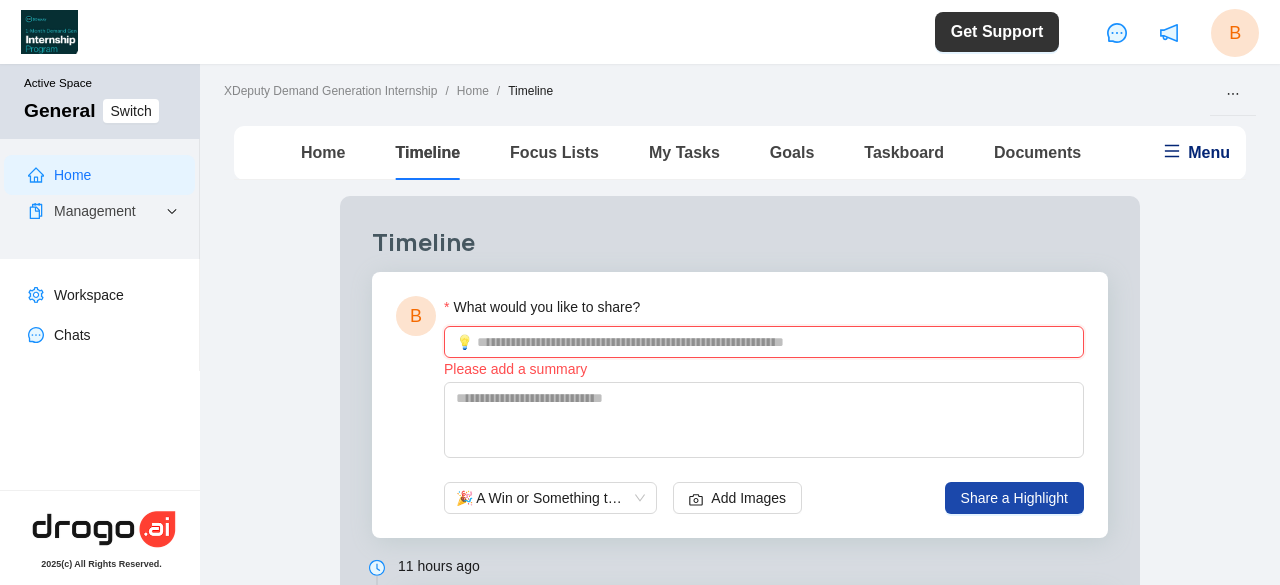 type on "*" 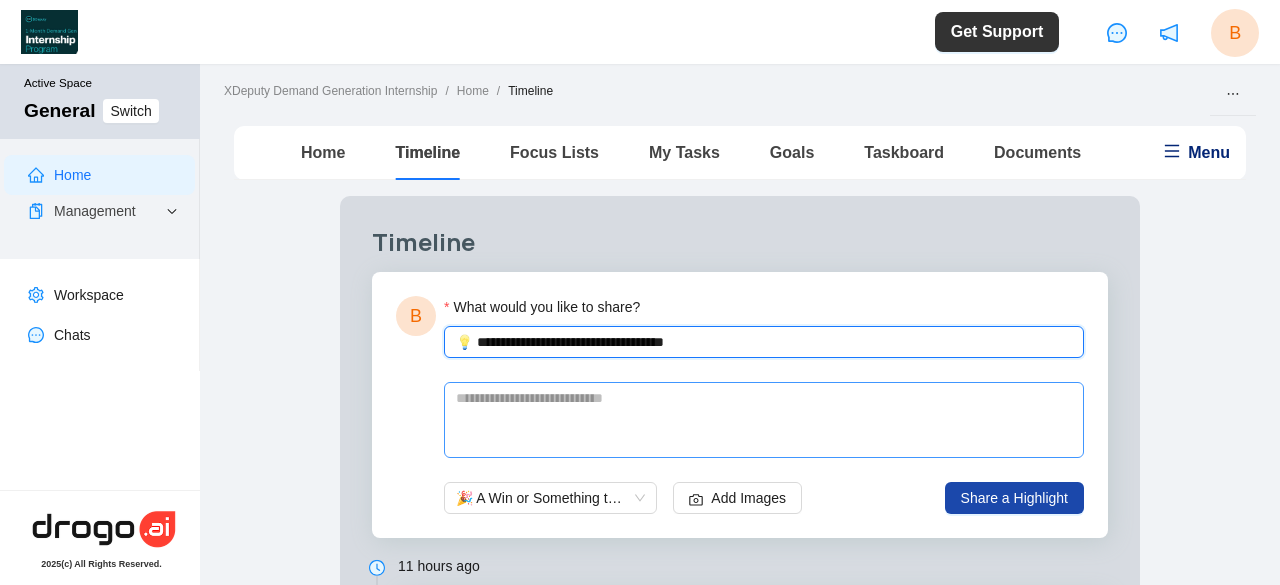 type on "**********" 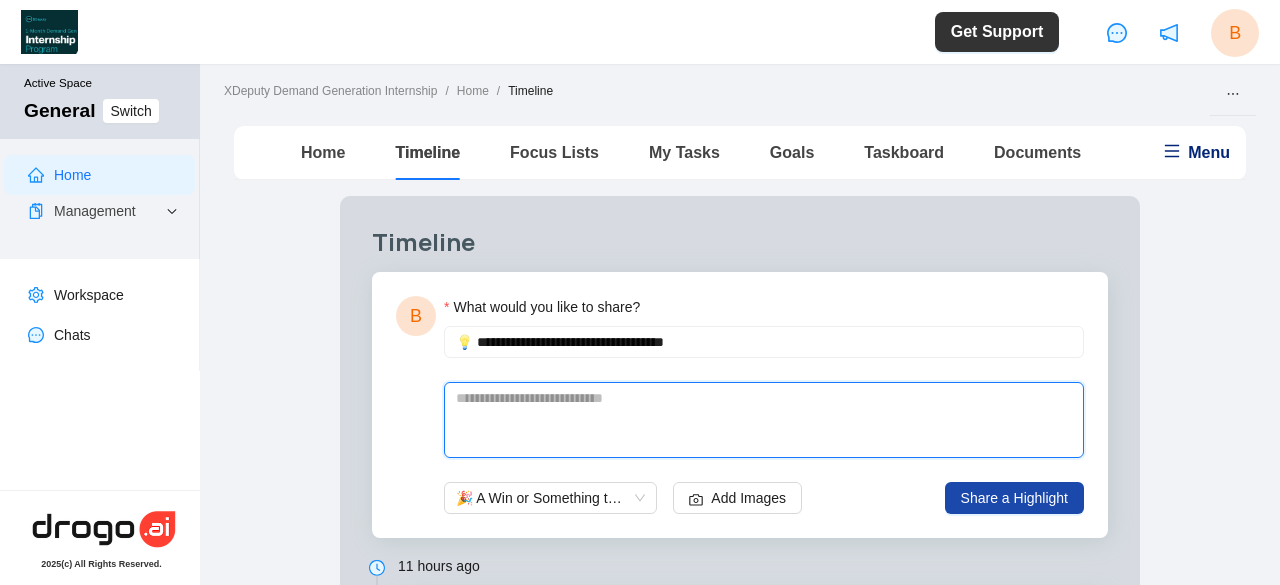 click at bounding box center [764, 420] 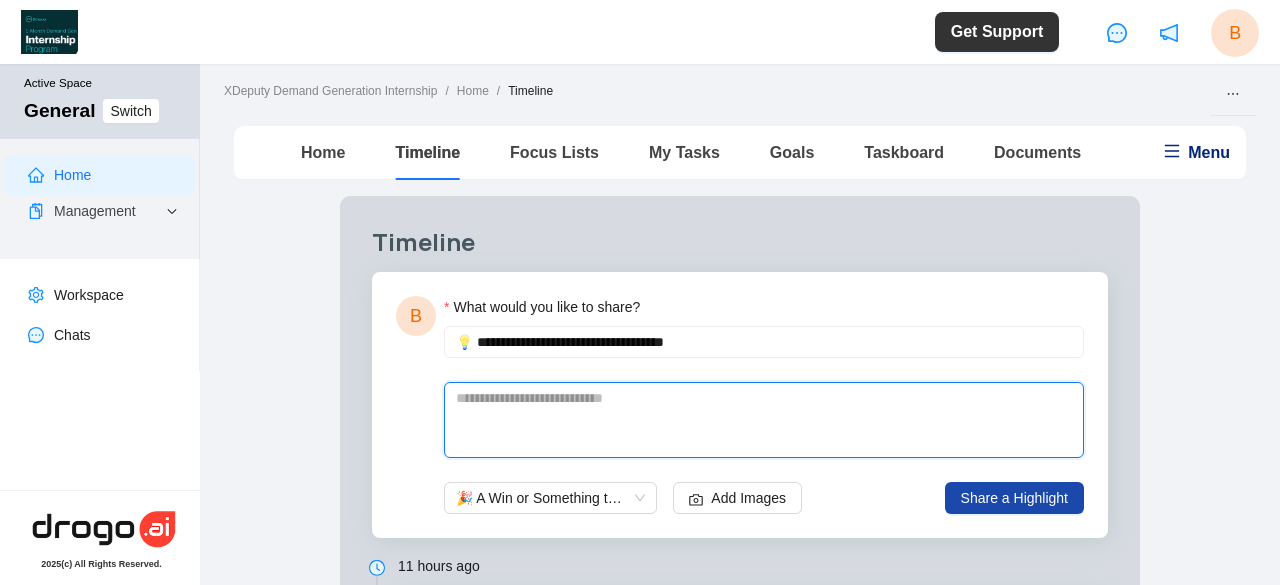 type 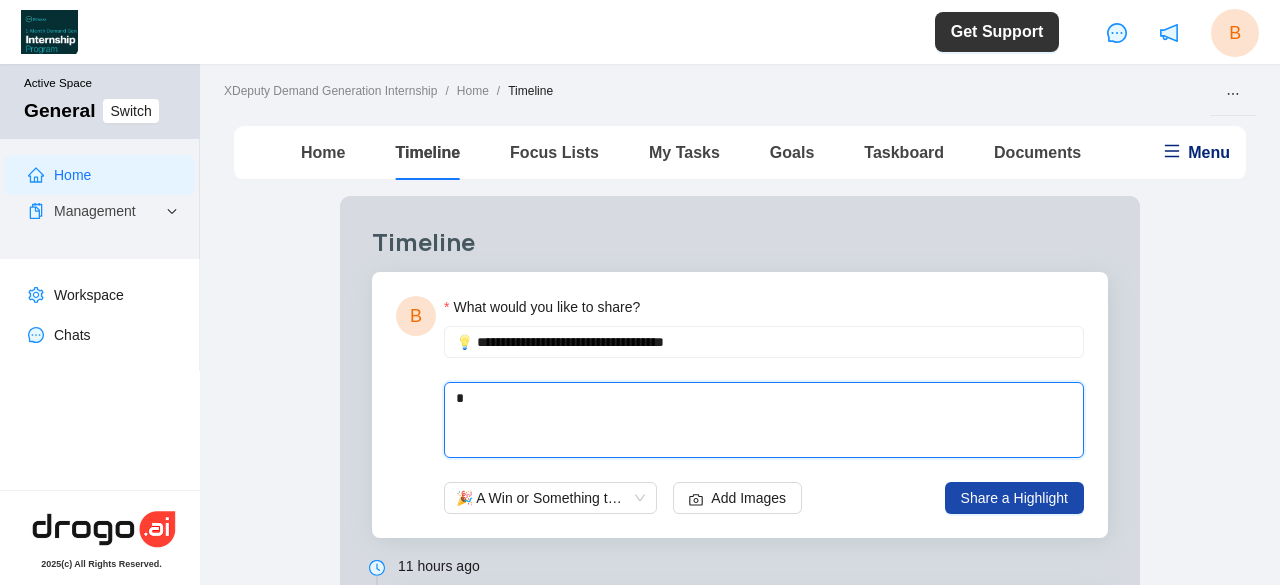 type 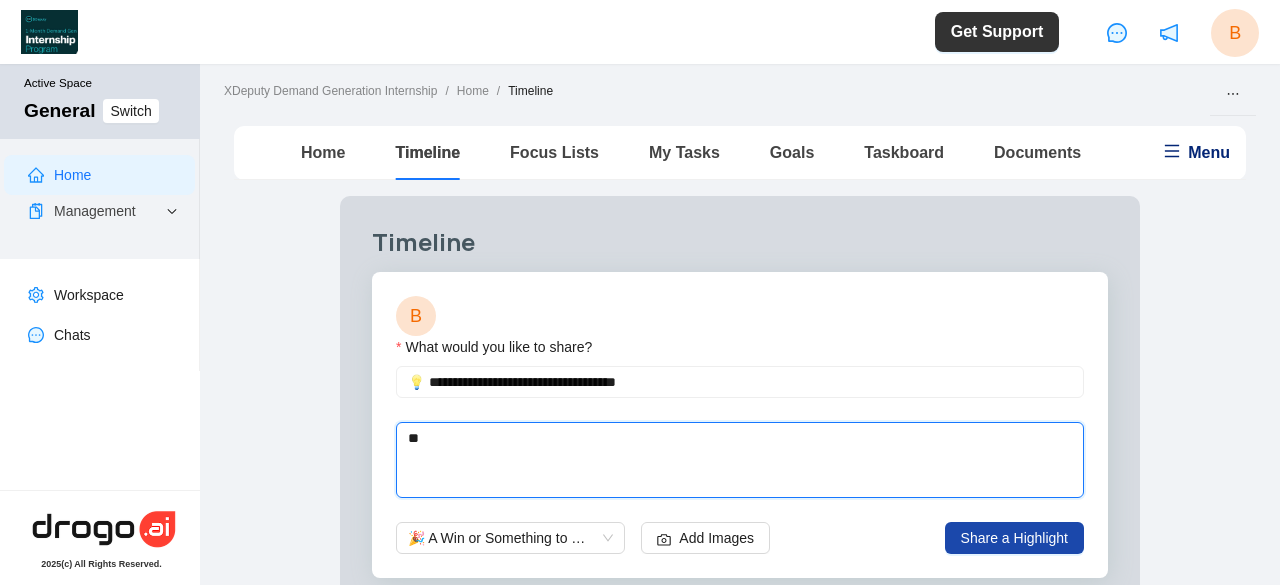 type 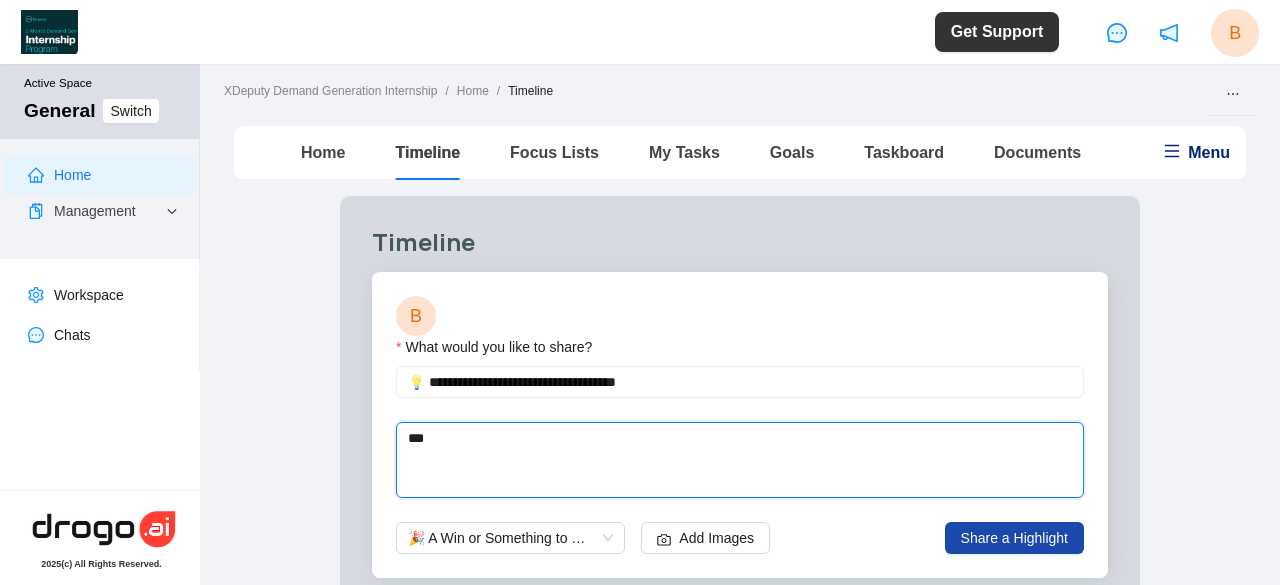 type 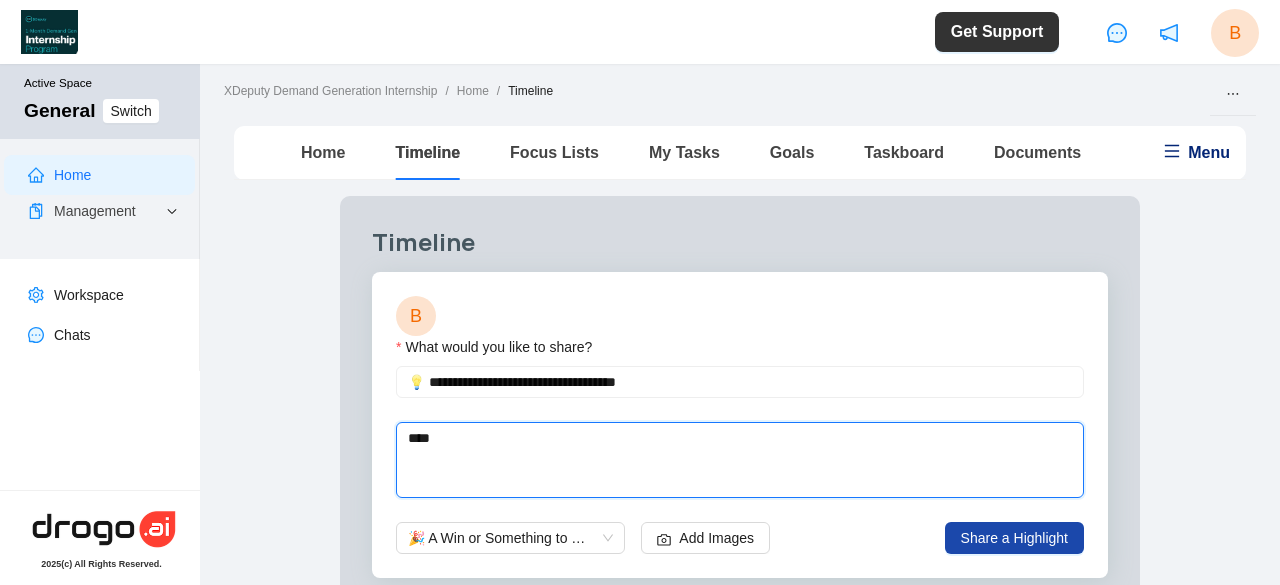type on "*****" 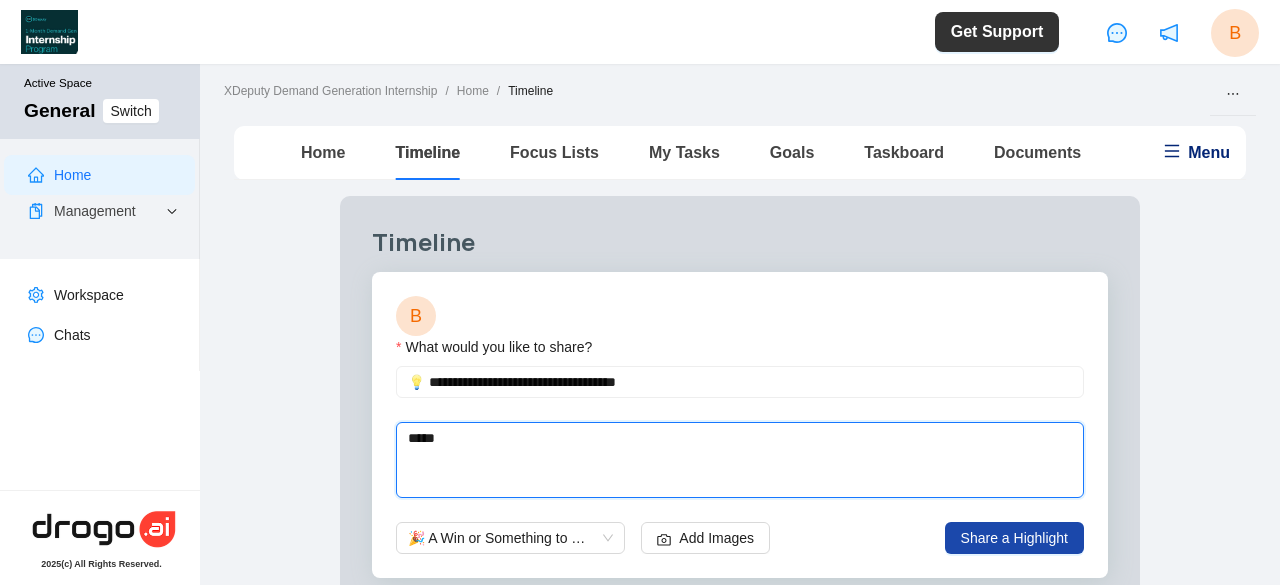 type 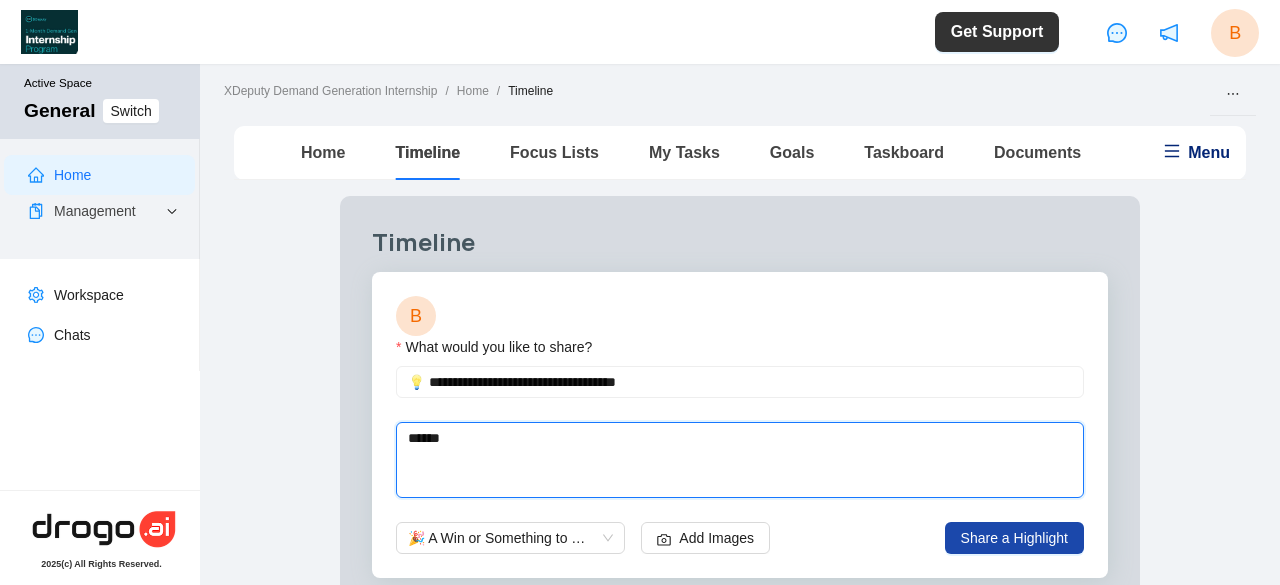 type 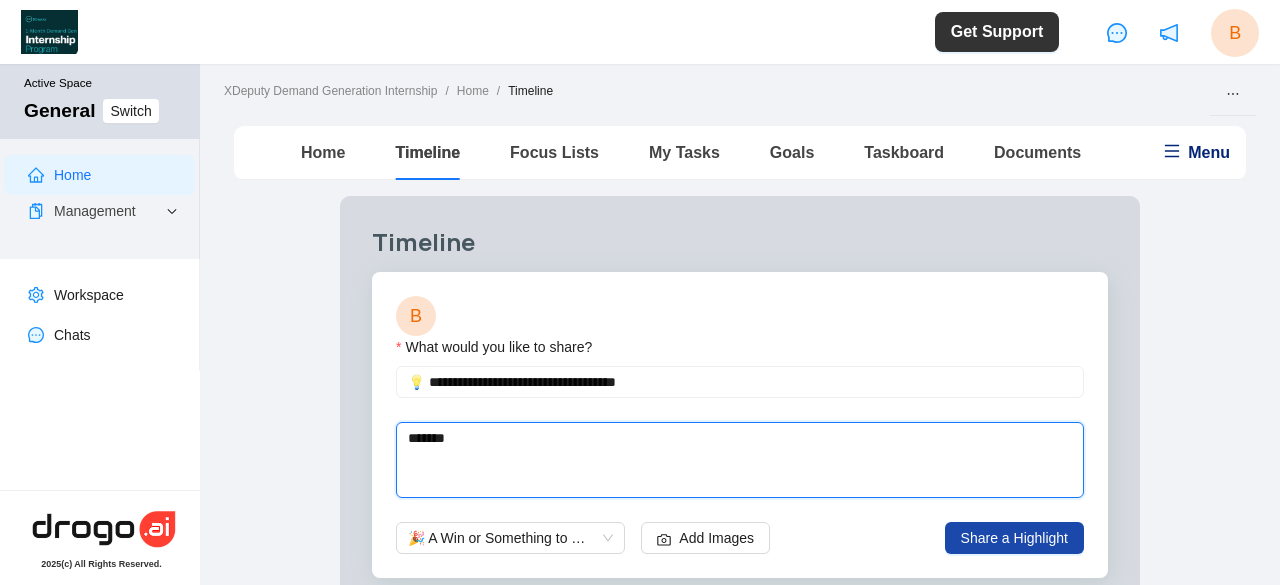 type 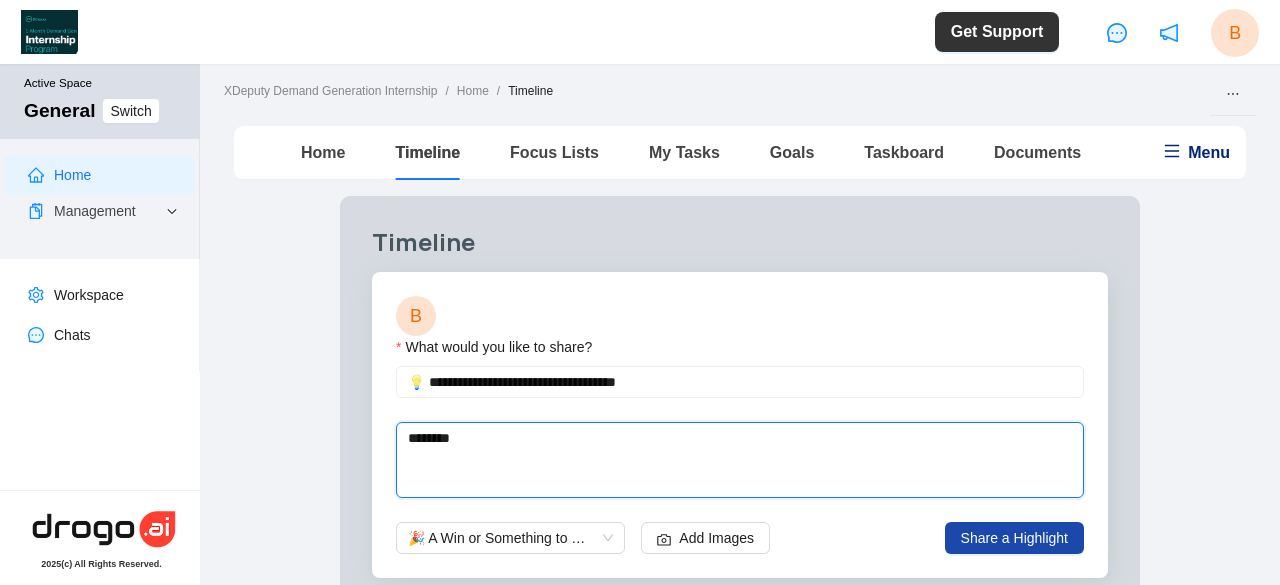 type on "*********" 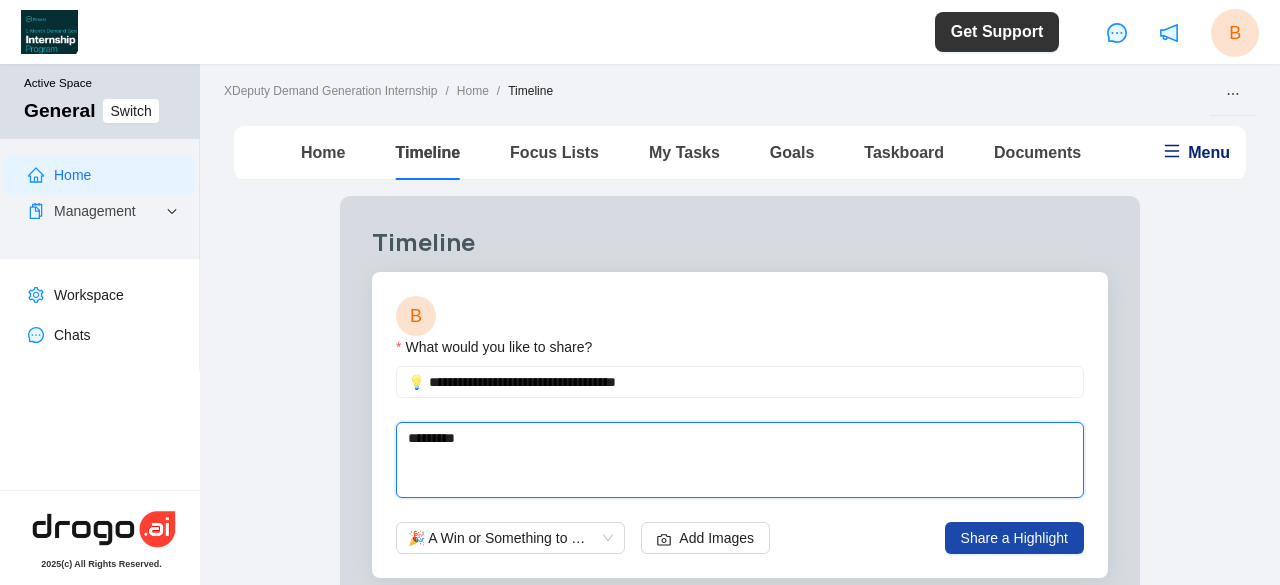 type 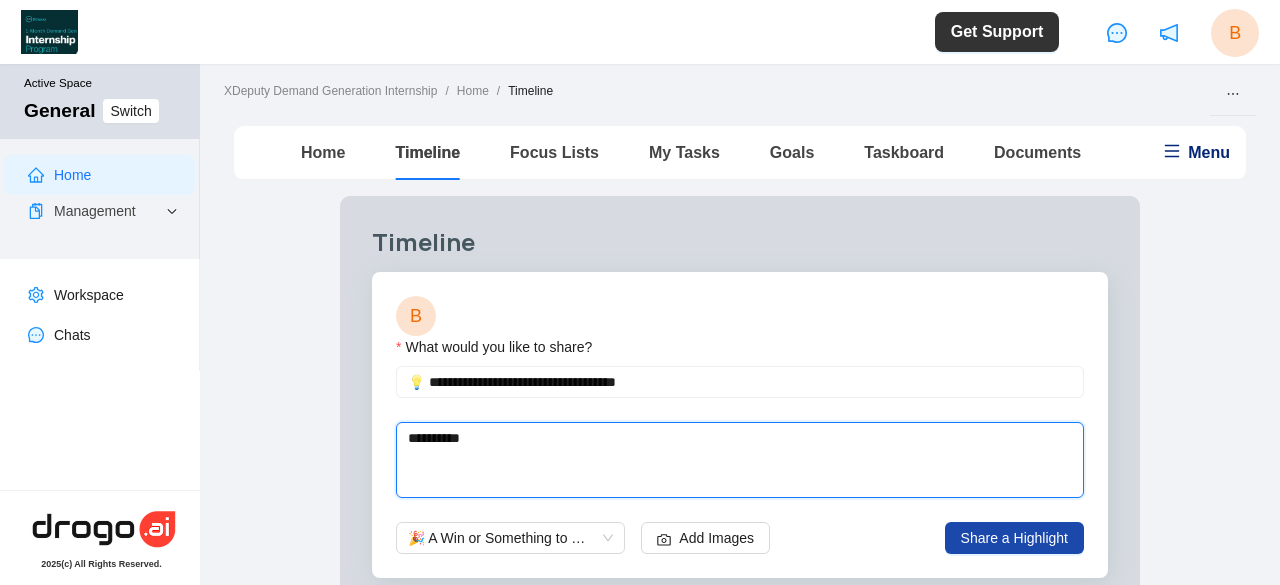 type 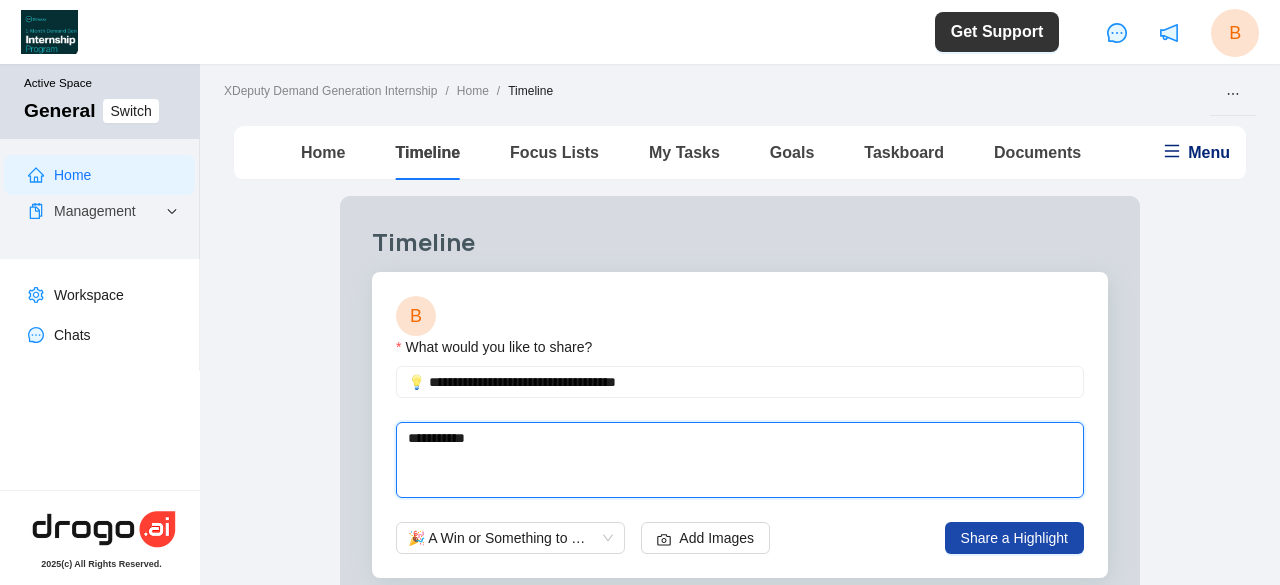 type 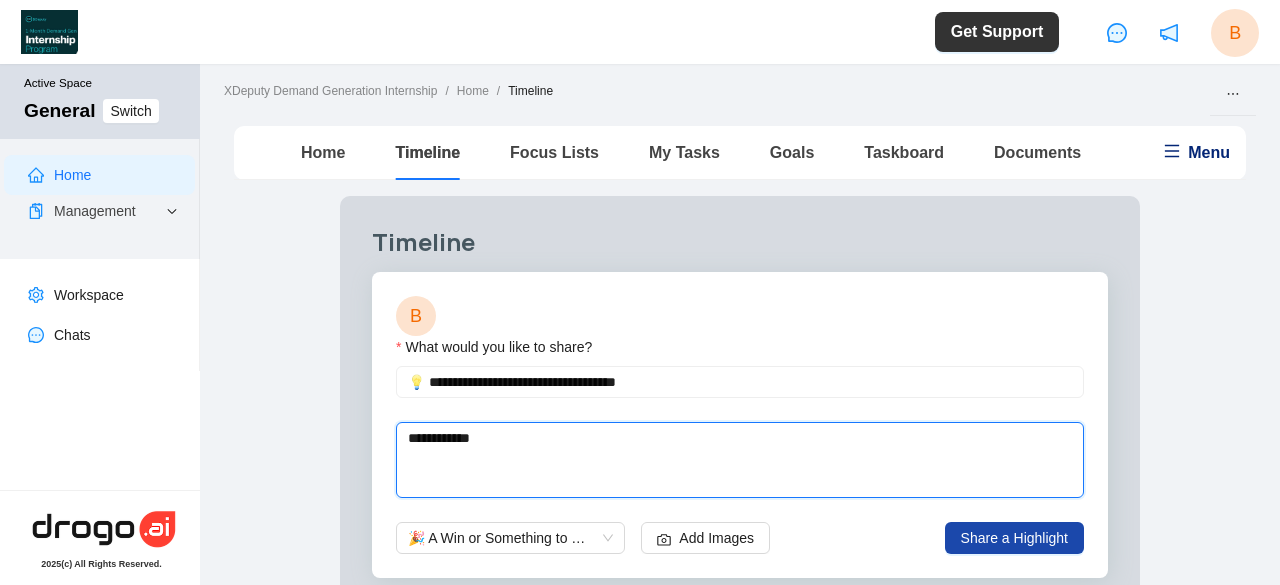 type 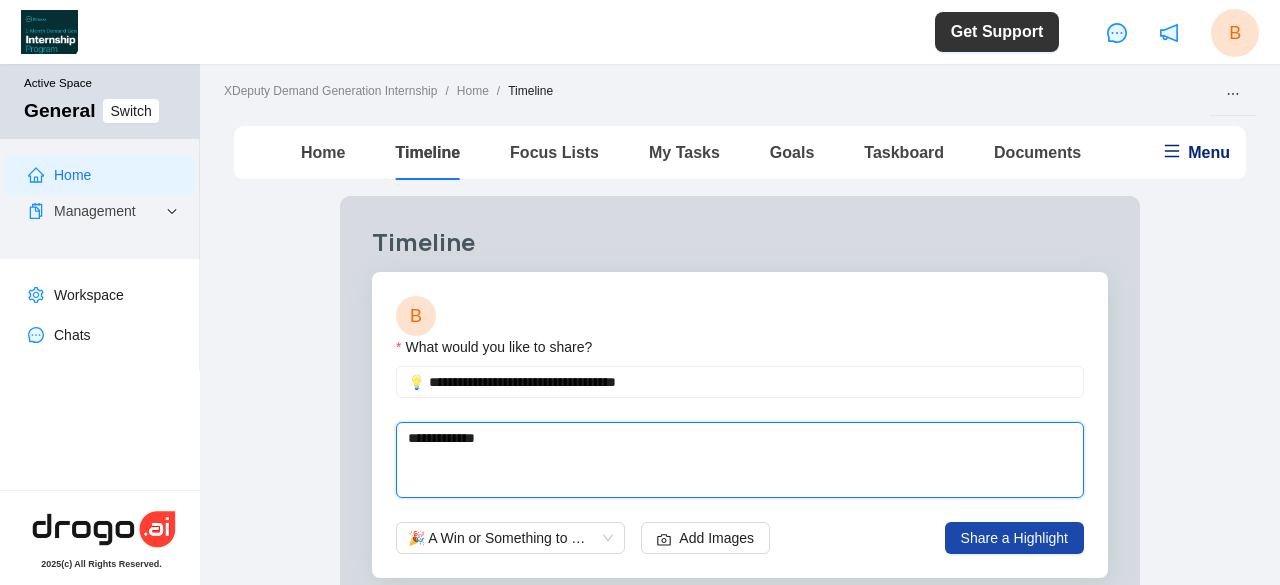 type on "**********" 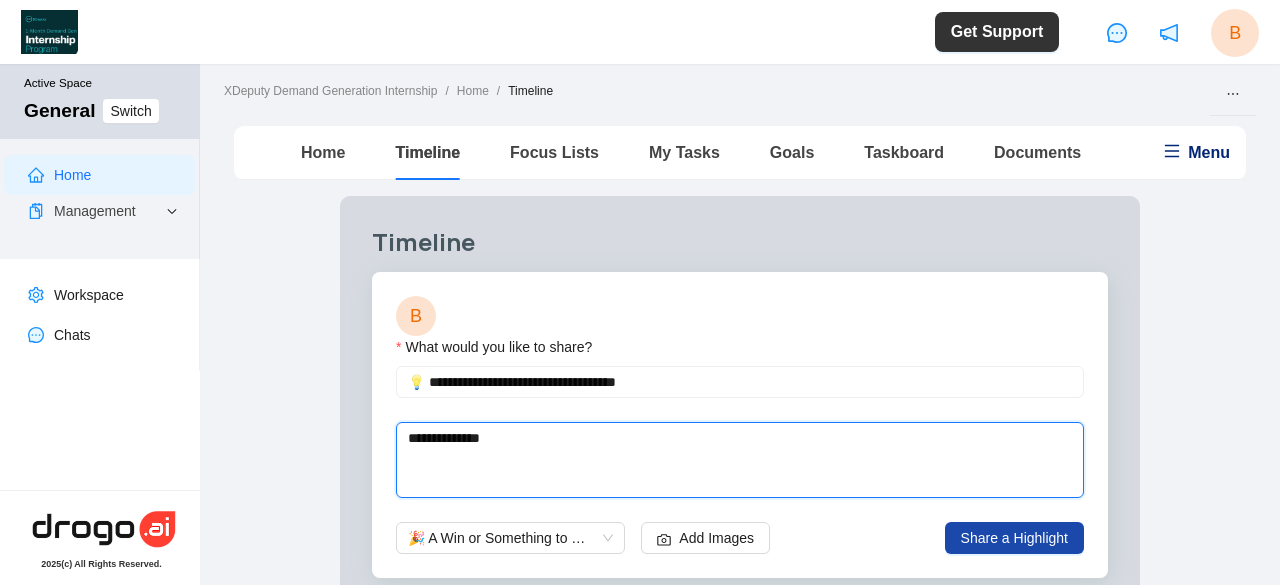 type 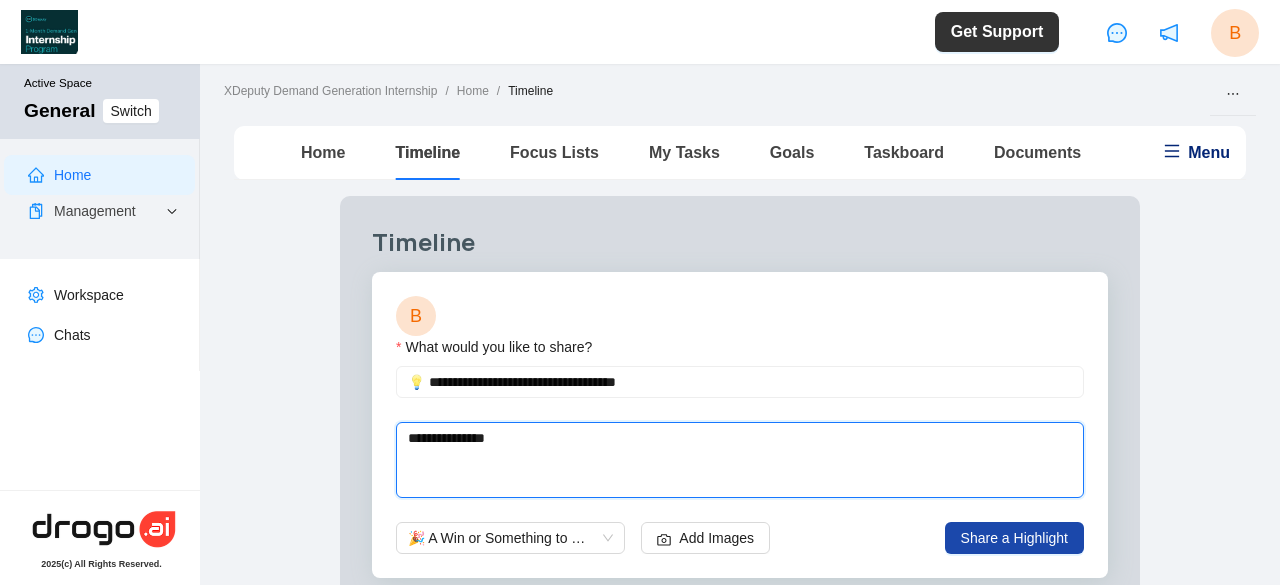 type 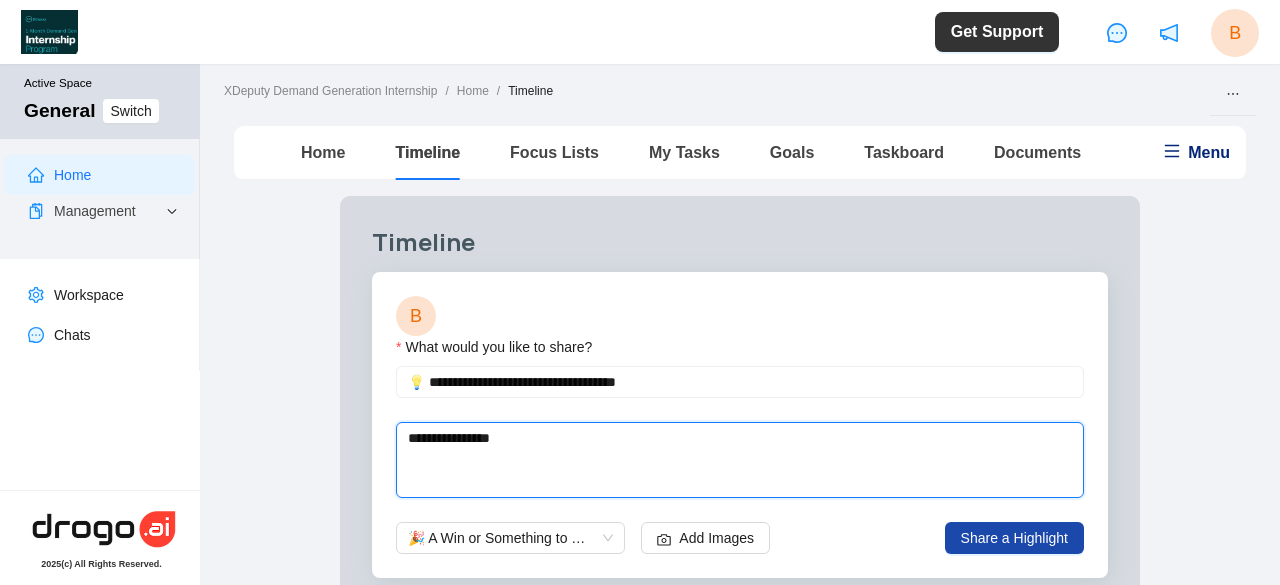 type 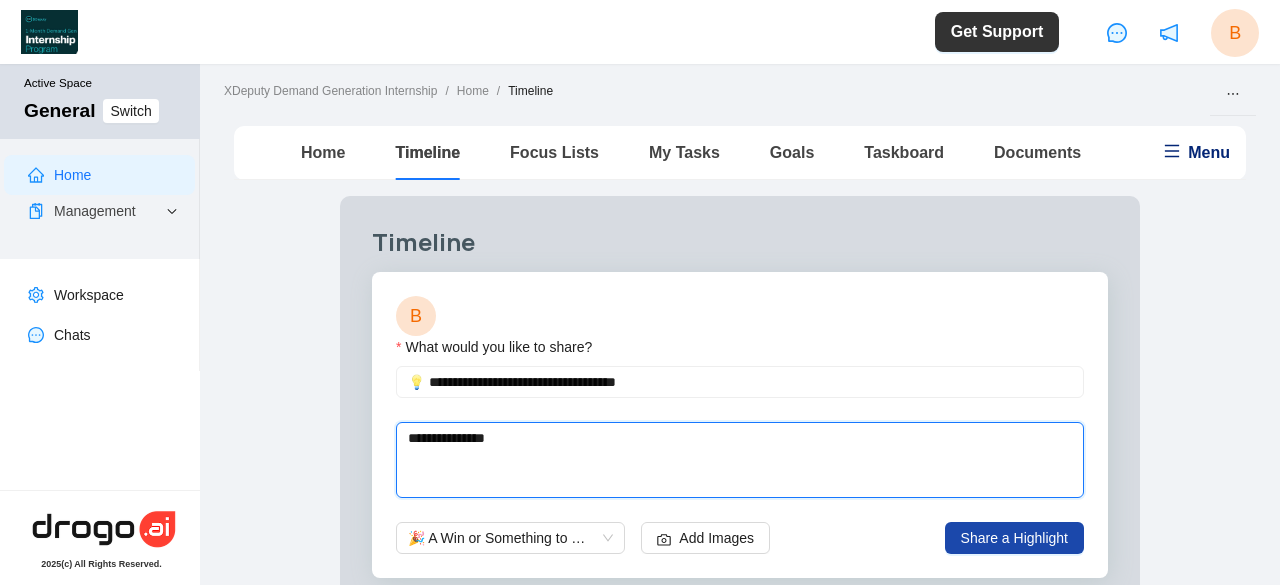 type 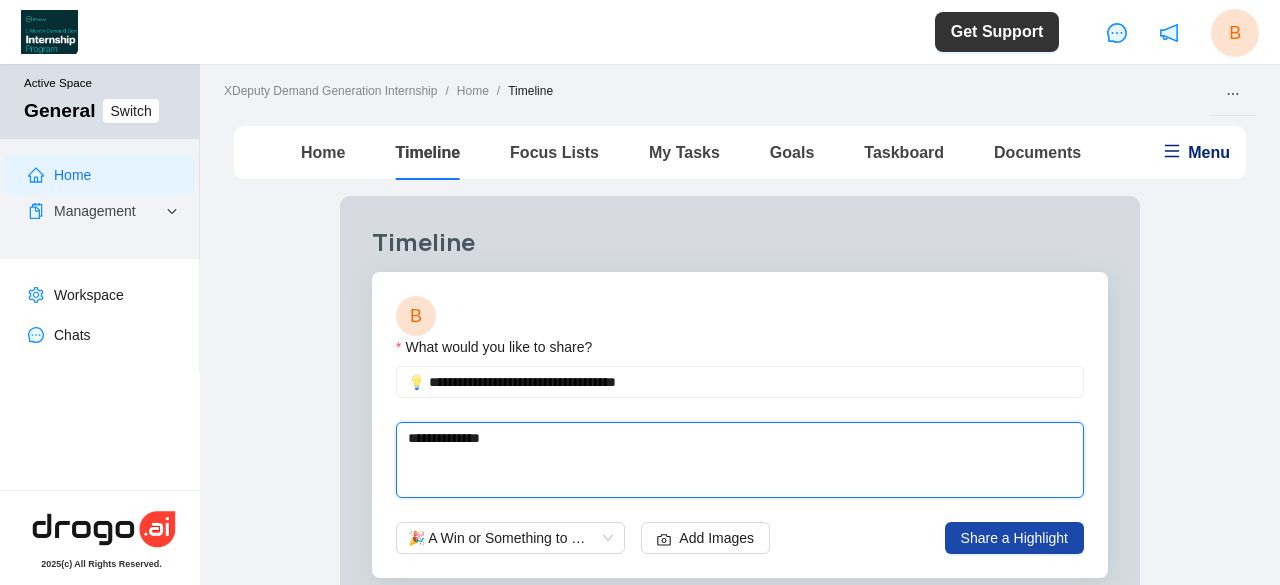 type 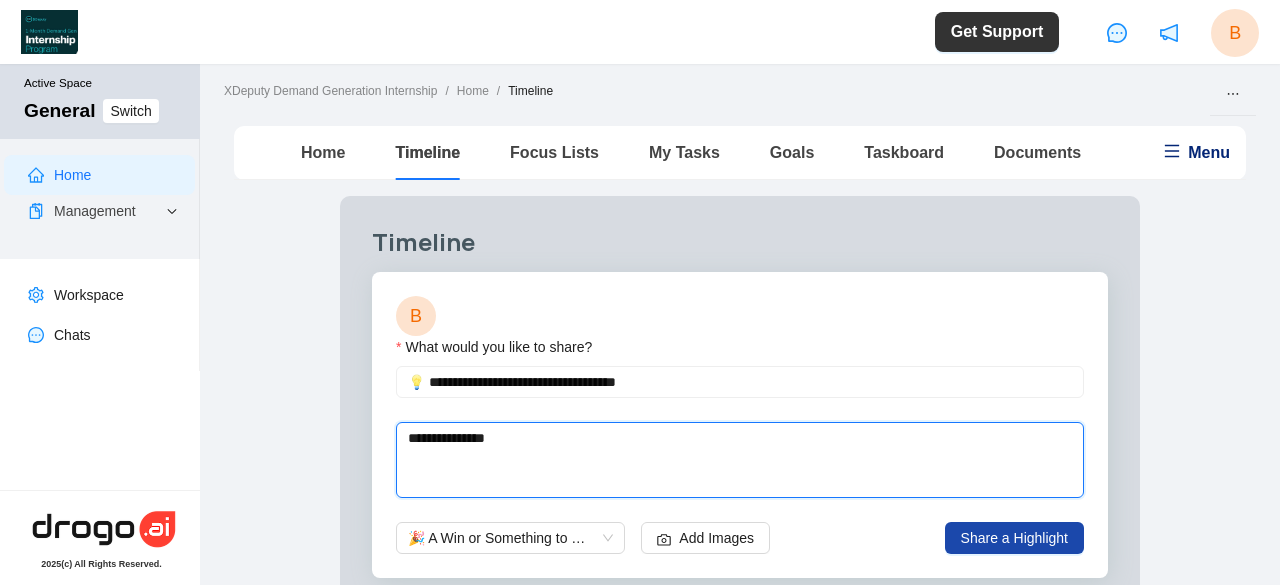 type 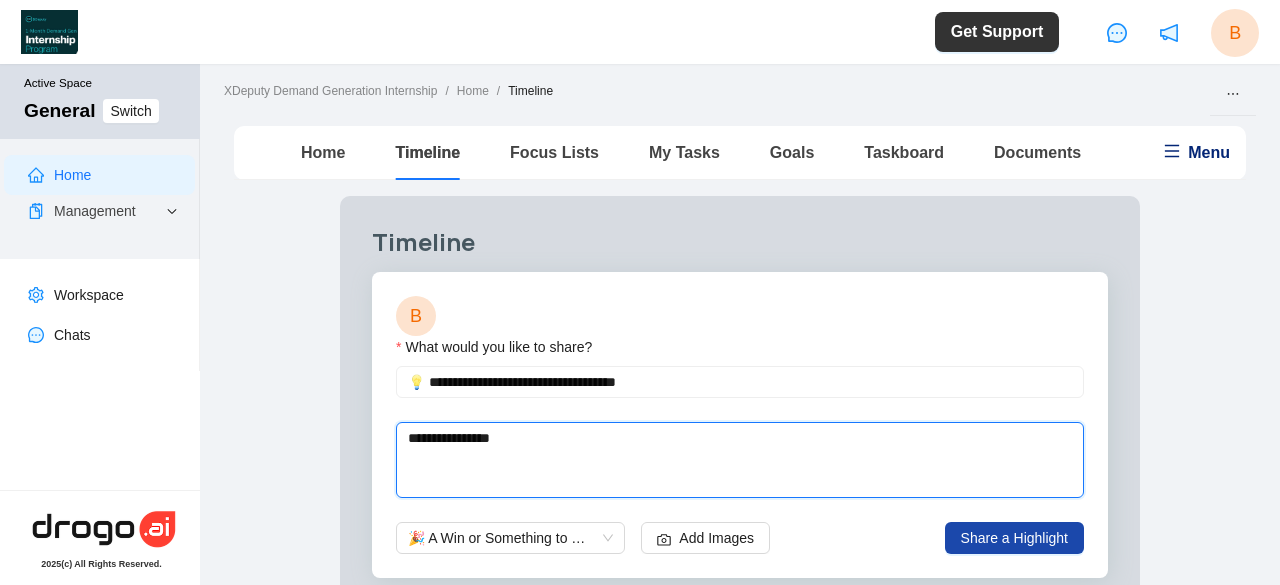type 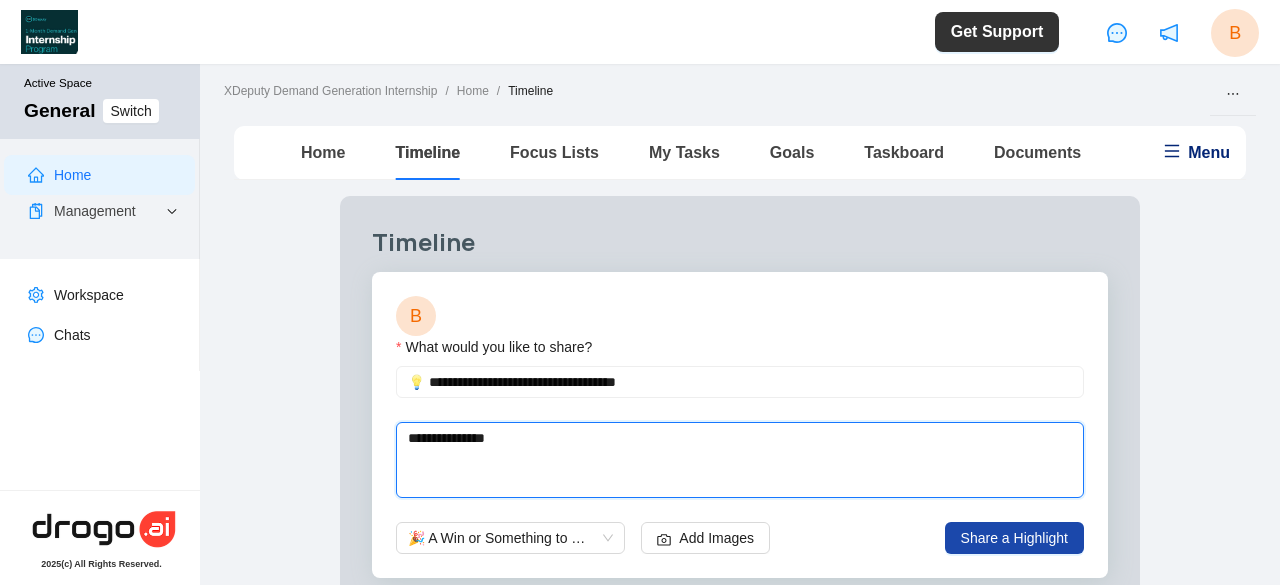 type on "**********" 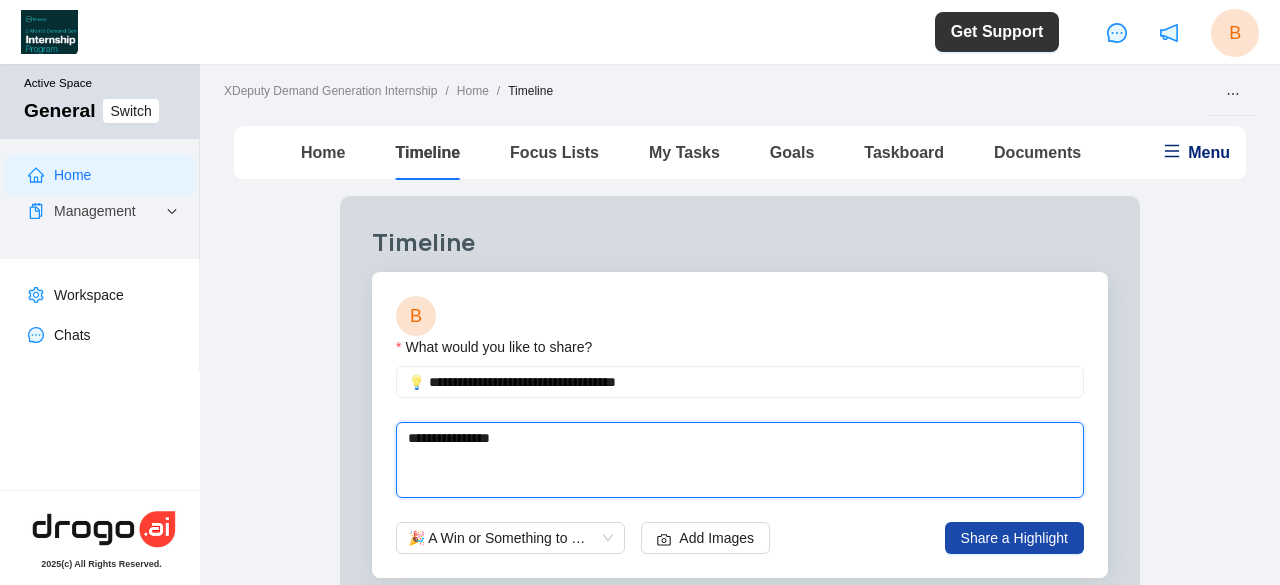 type 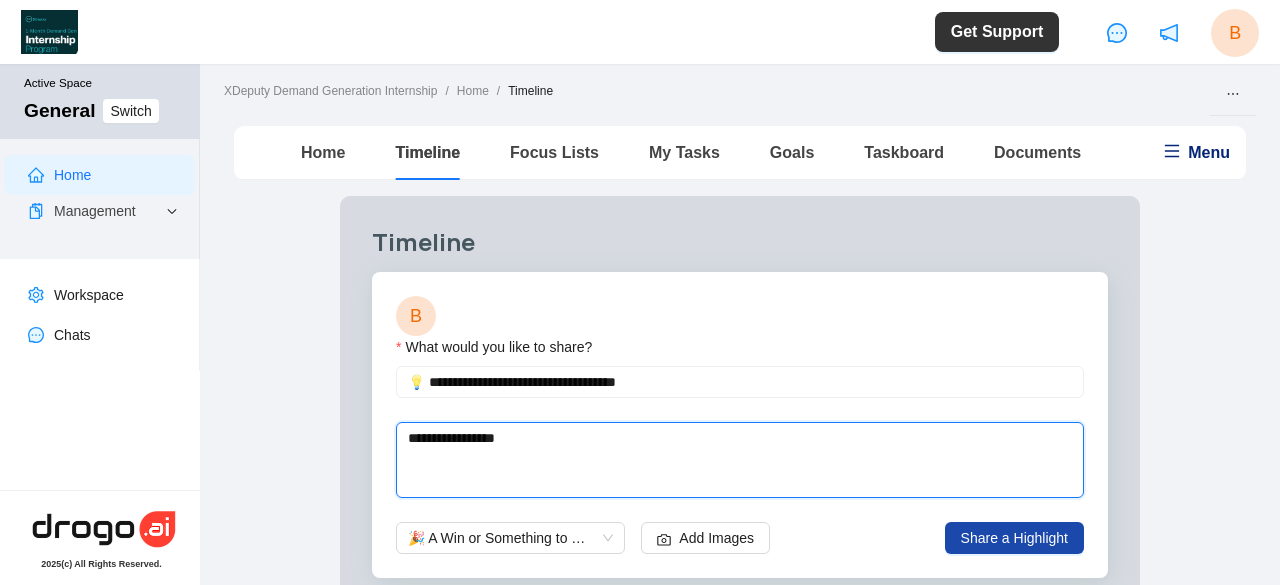 type 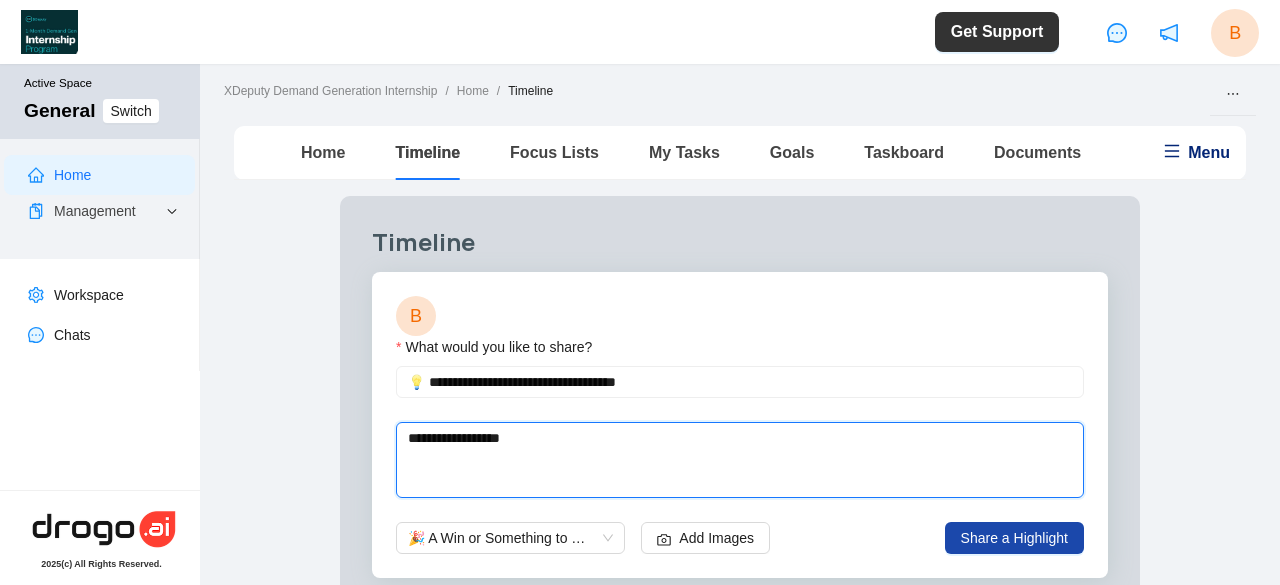 type 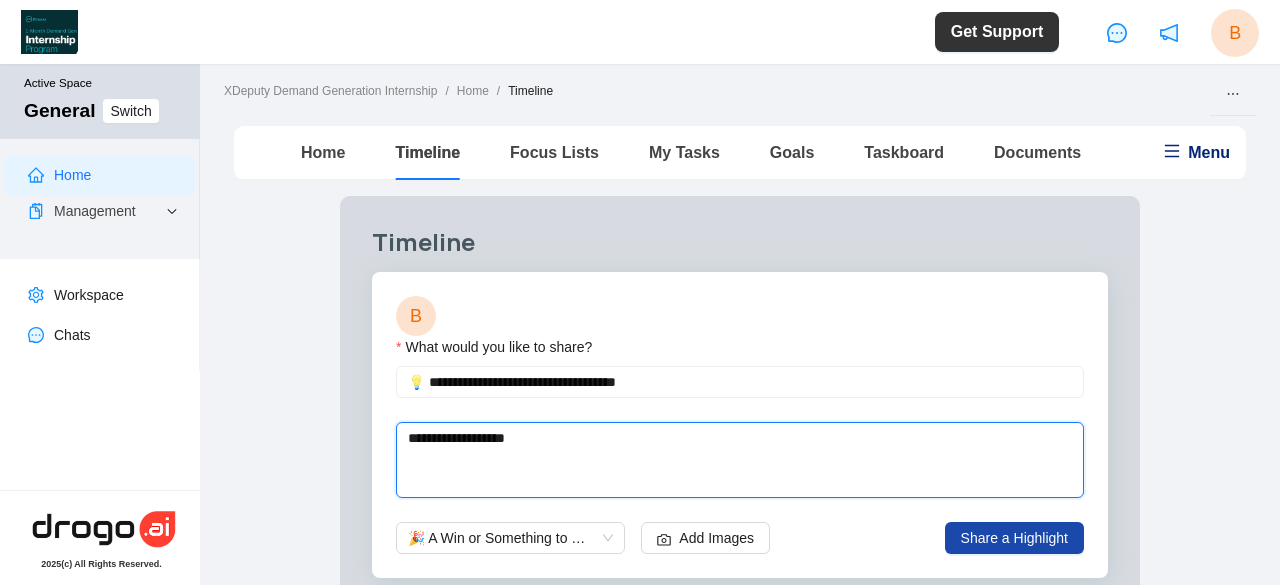 type 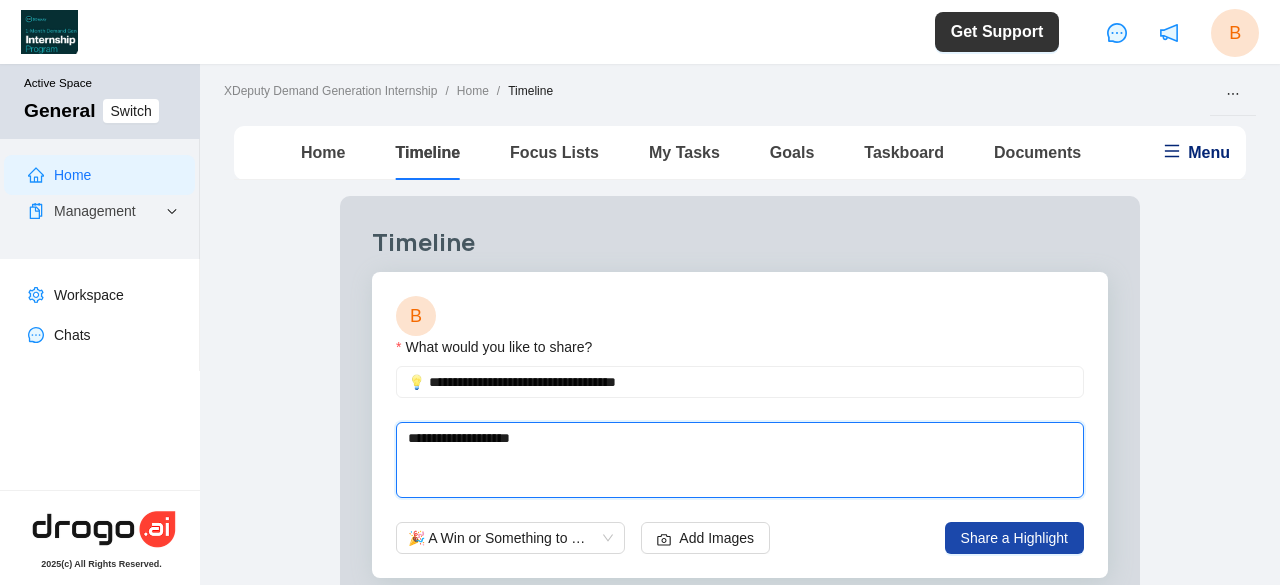 type 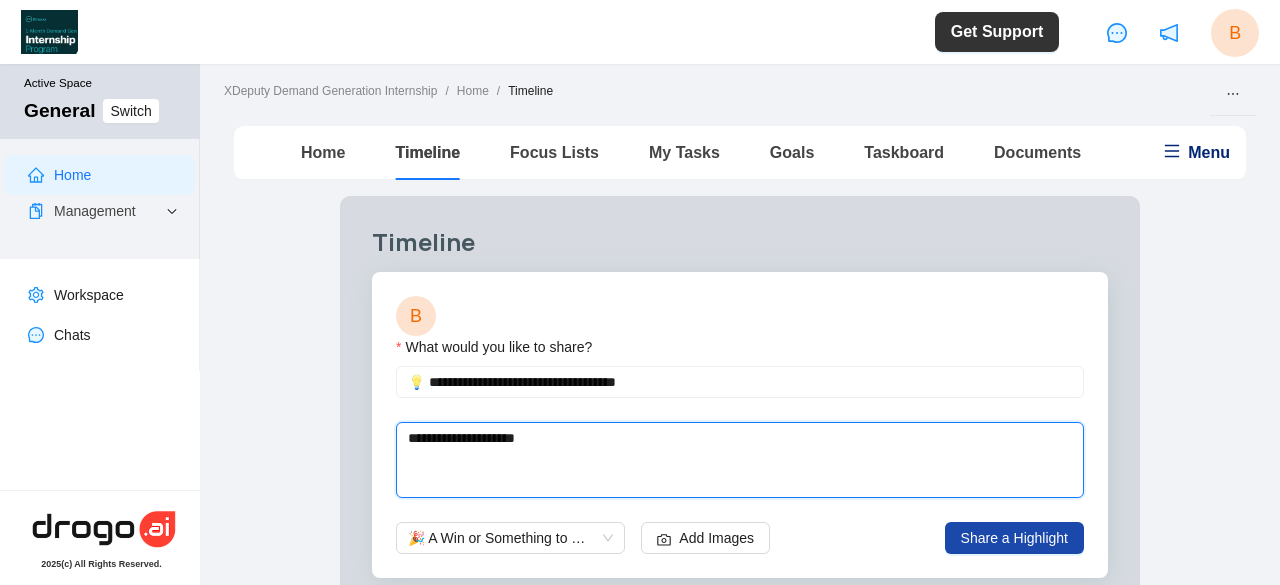 type 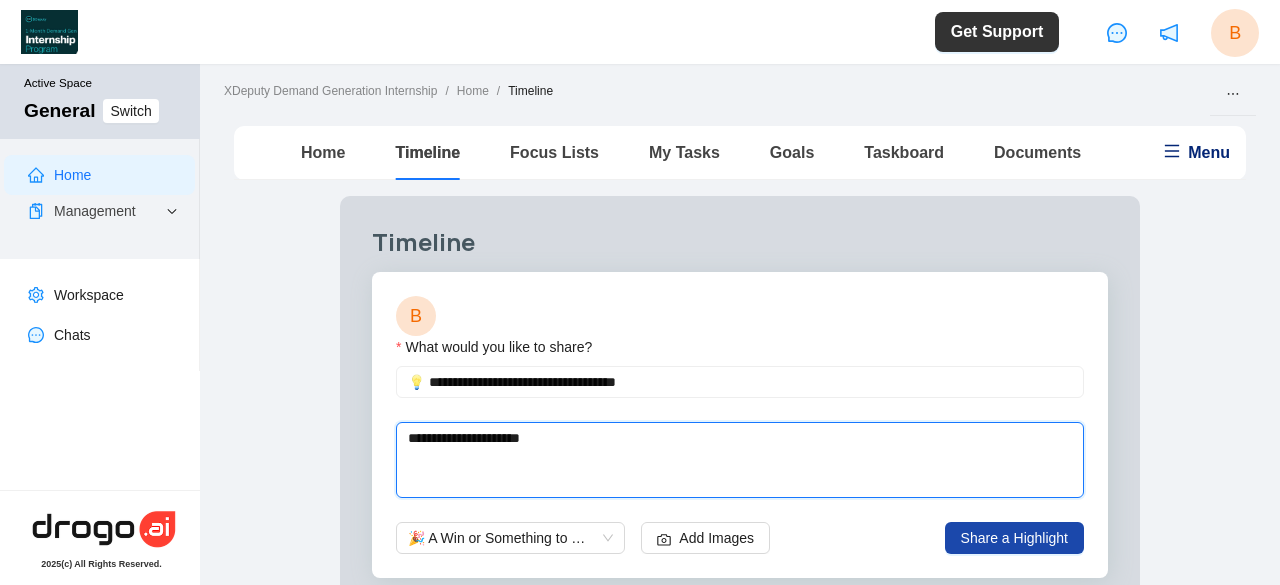 type 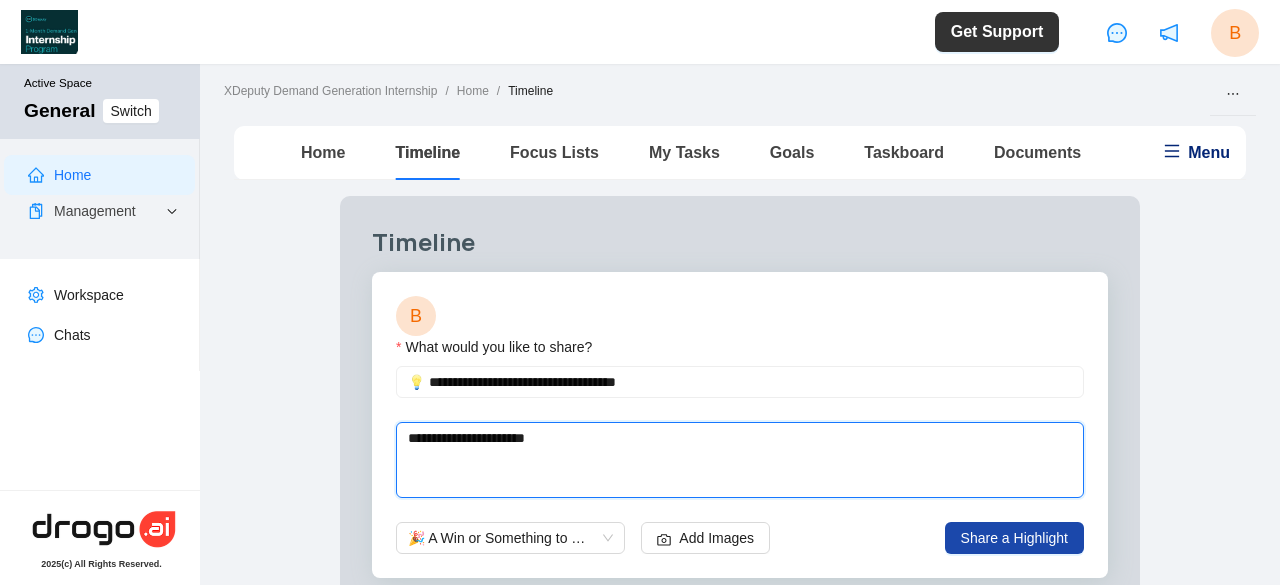 type 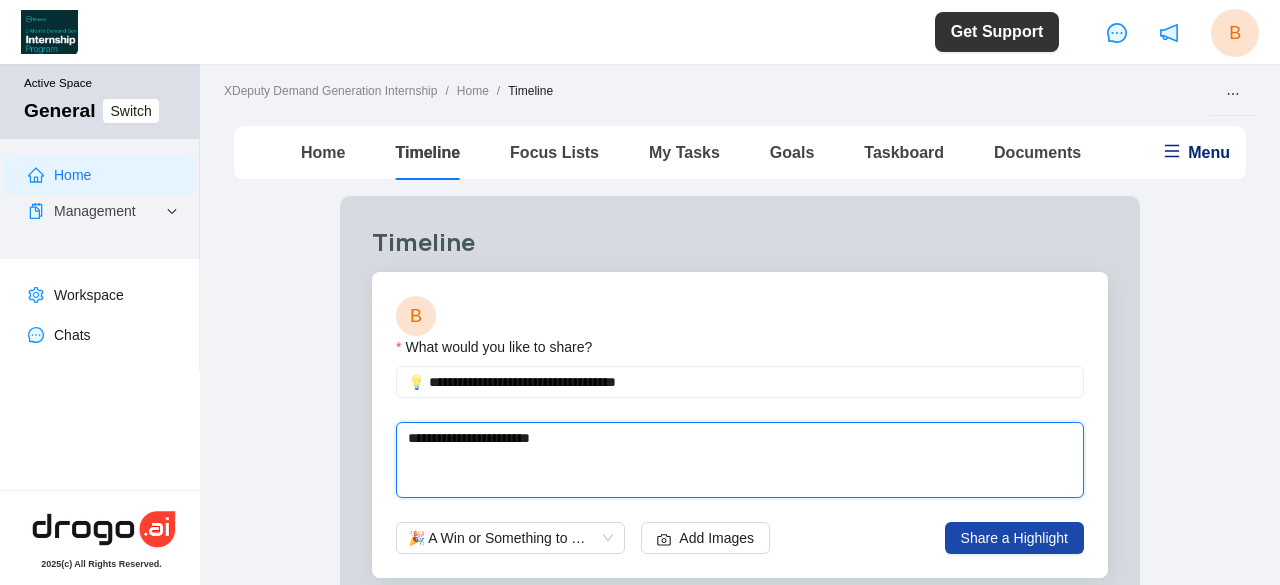 type 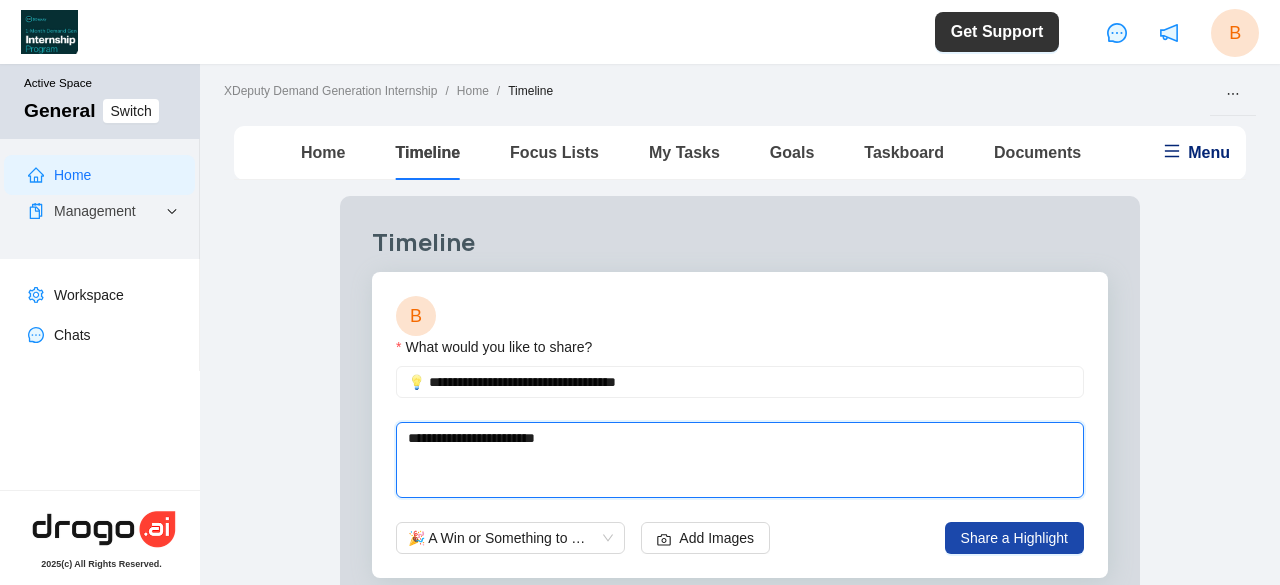 type 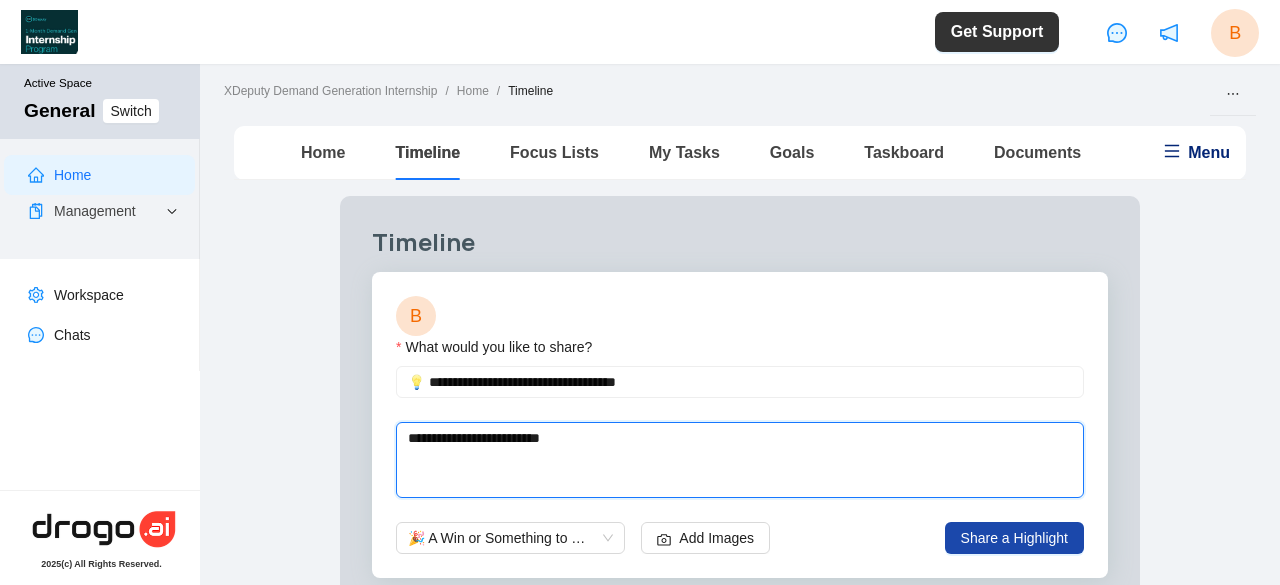type 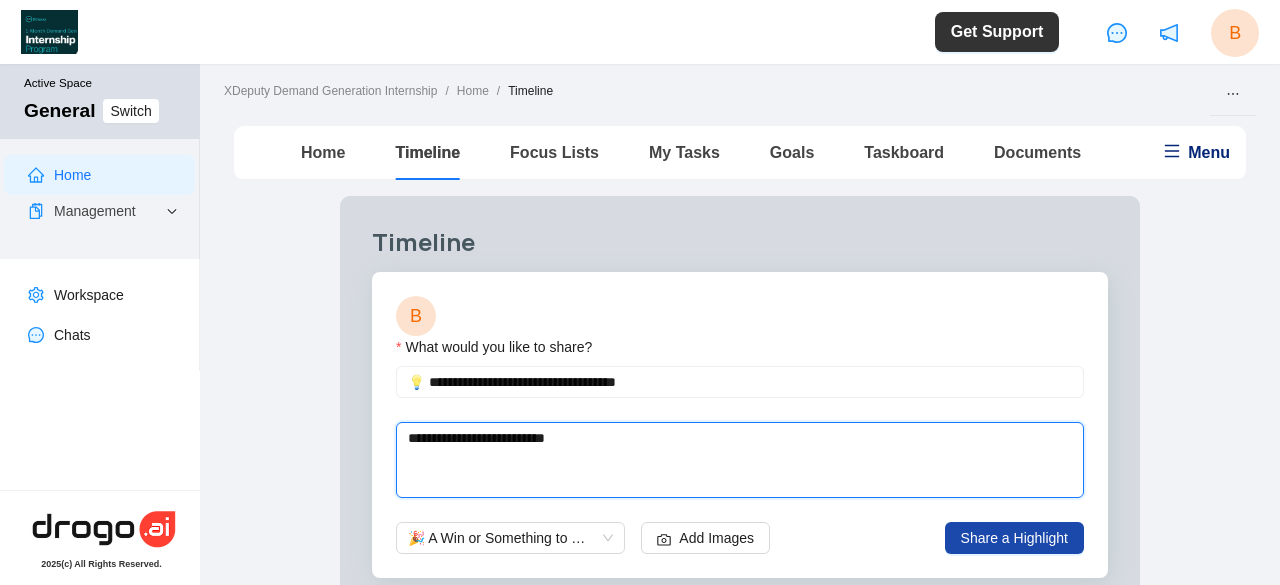 type 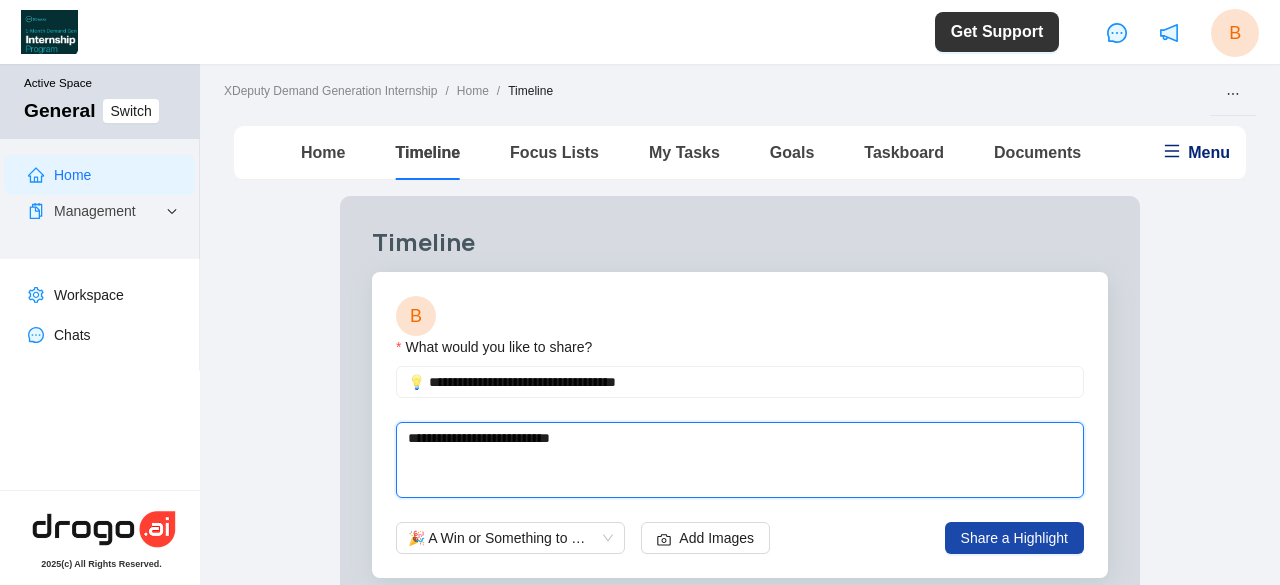 type 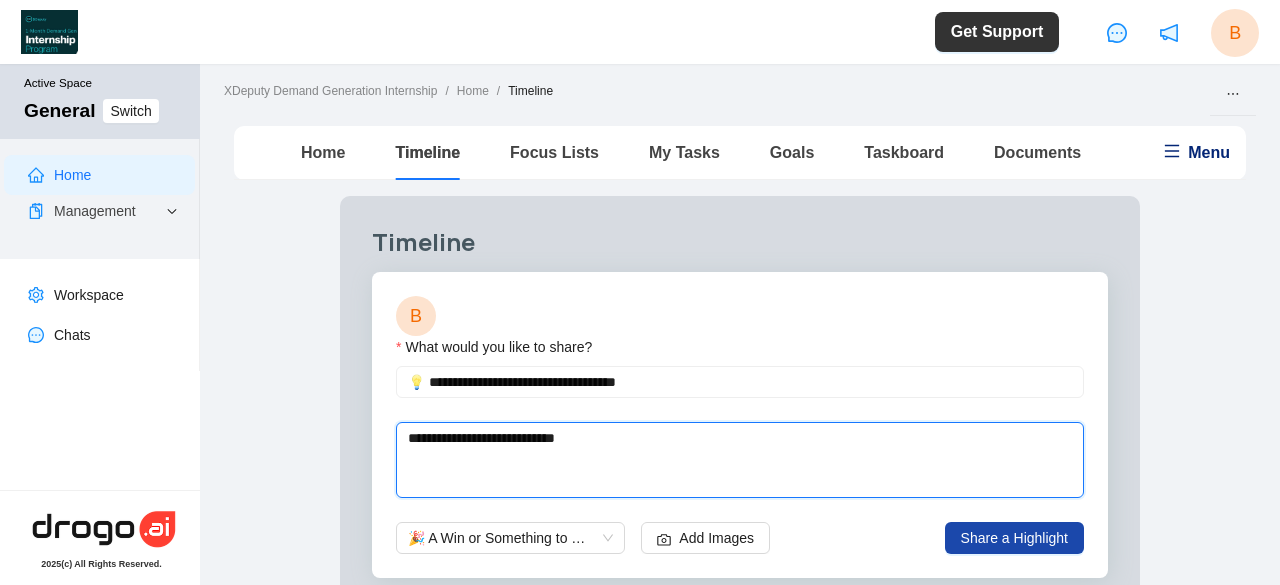 type 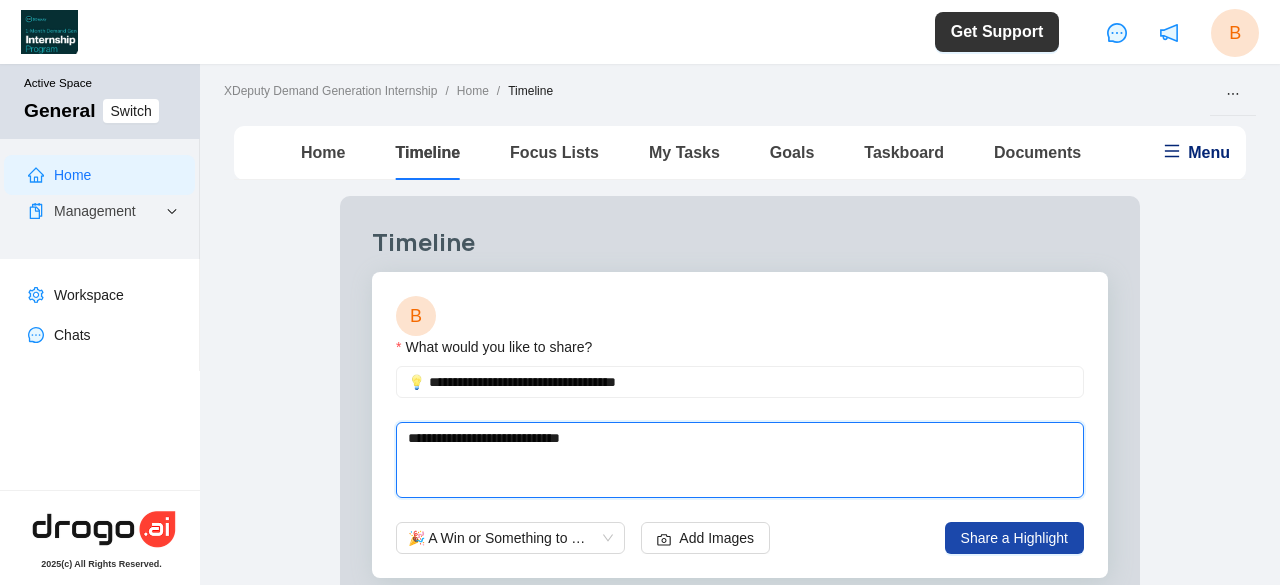 type 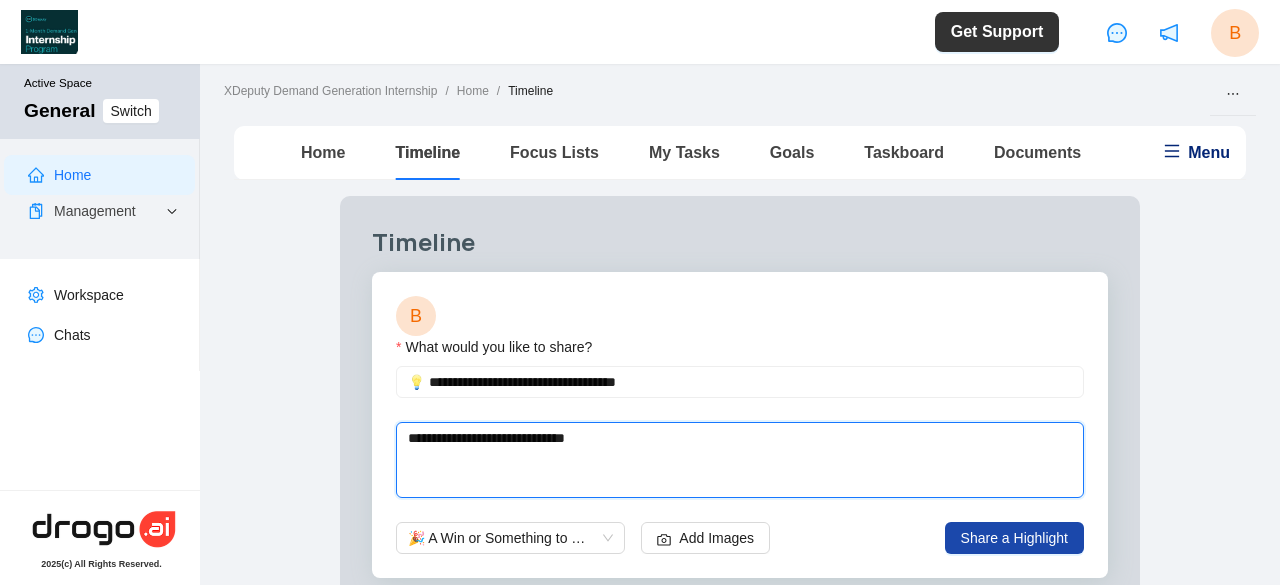 type on "**********" 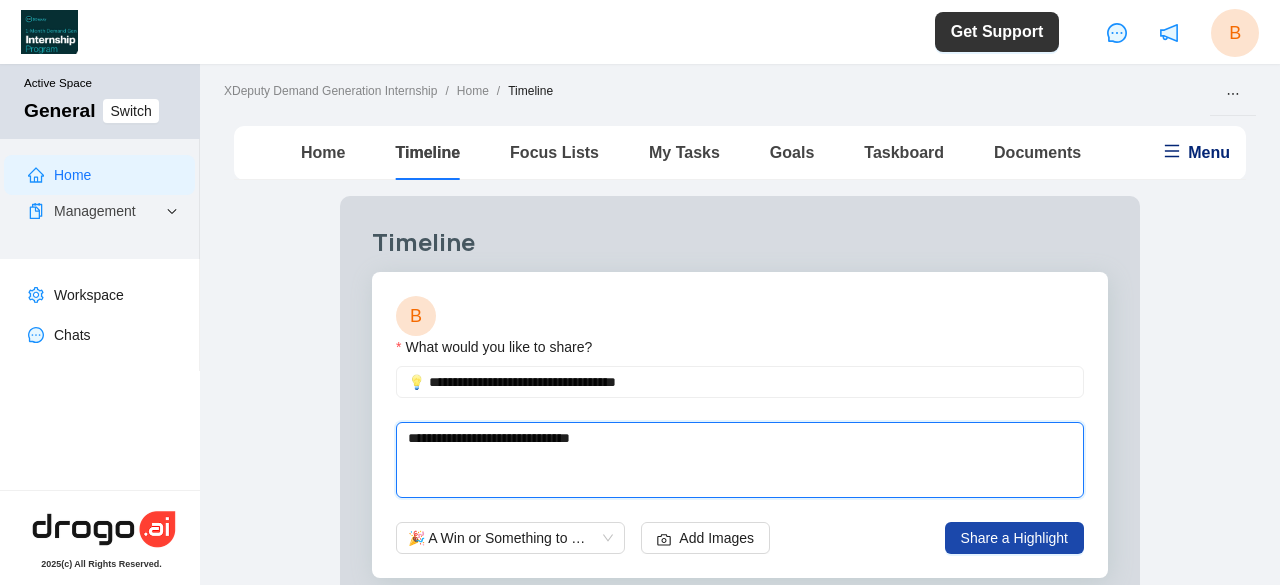 type 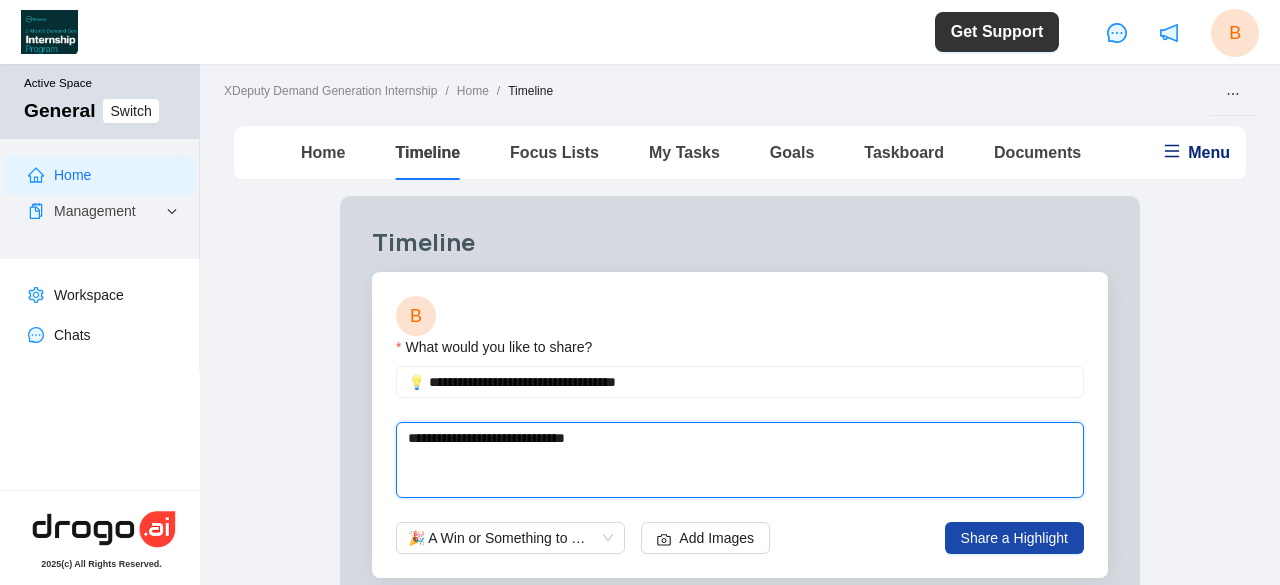 type 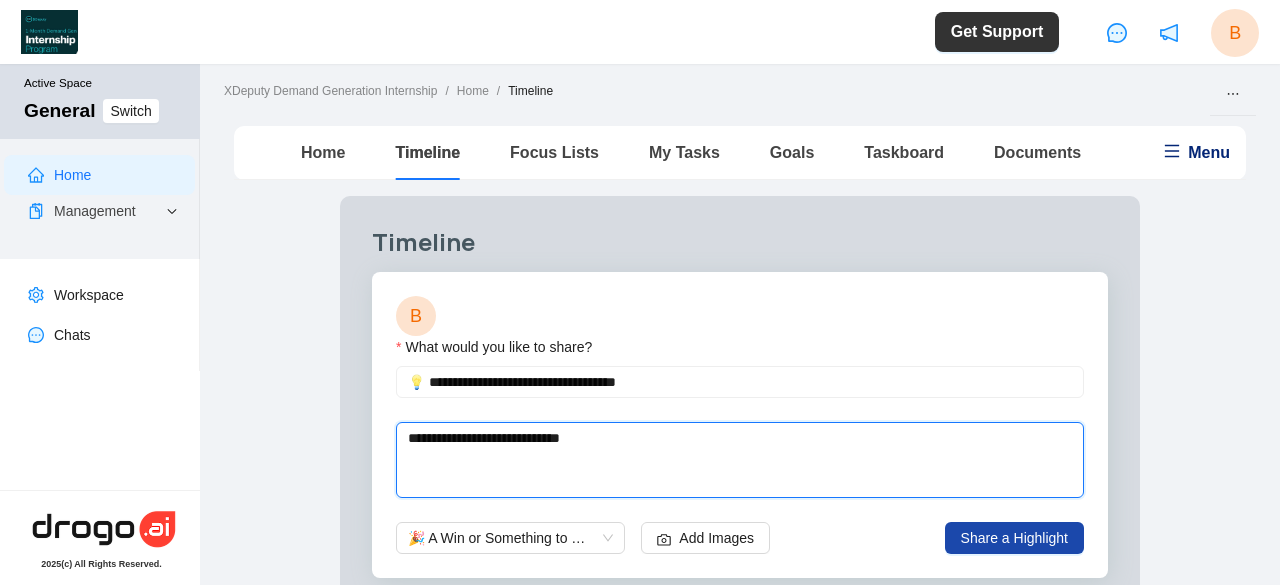 type 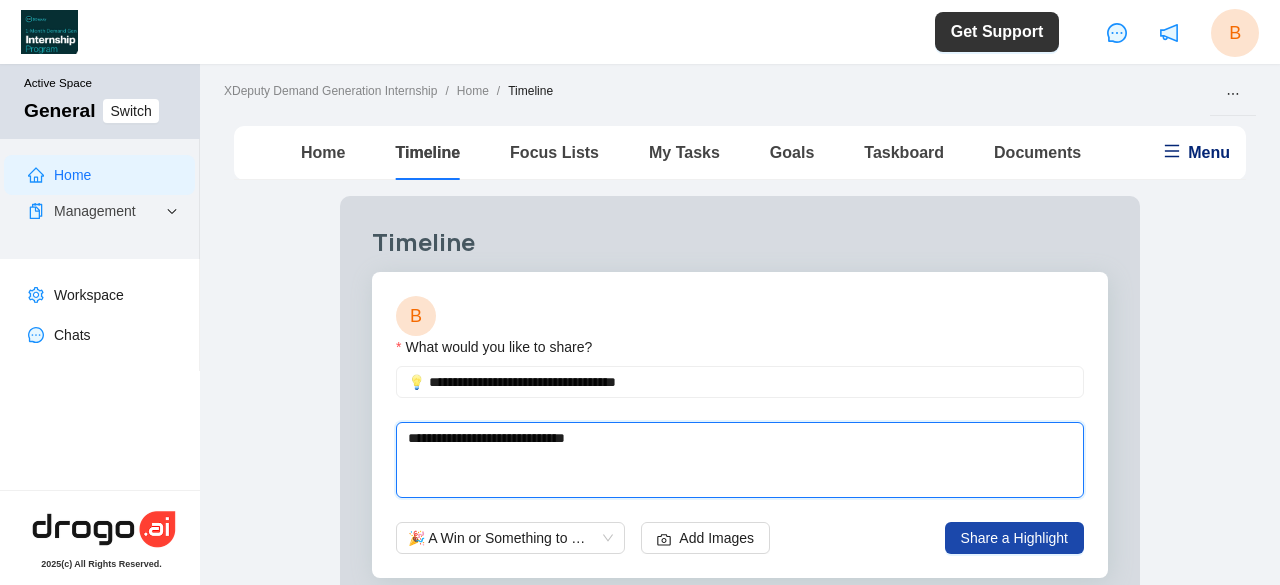 type on "**********" 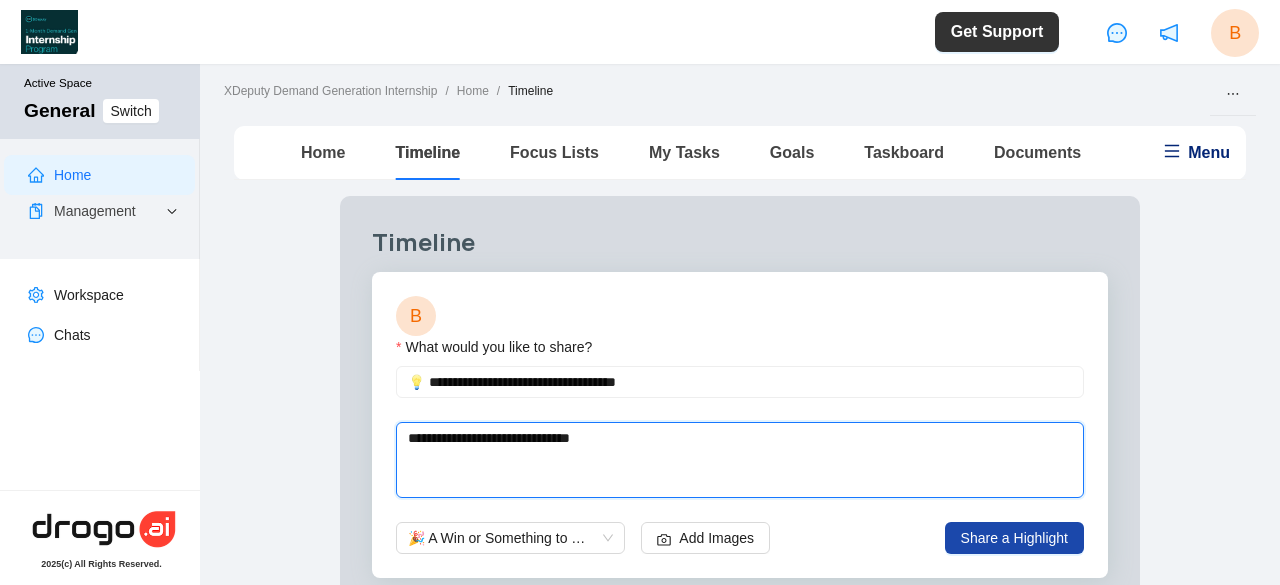 type 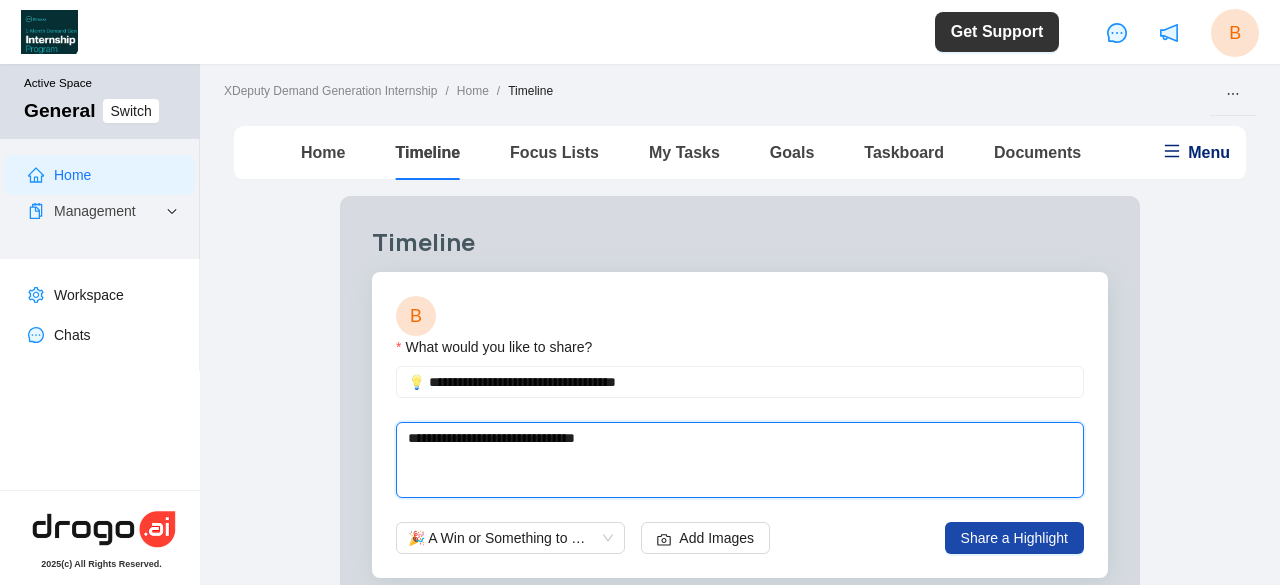type 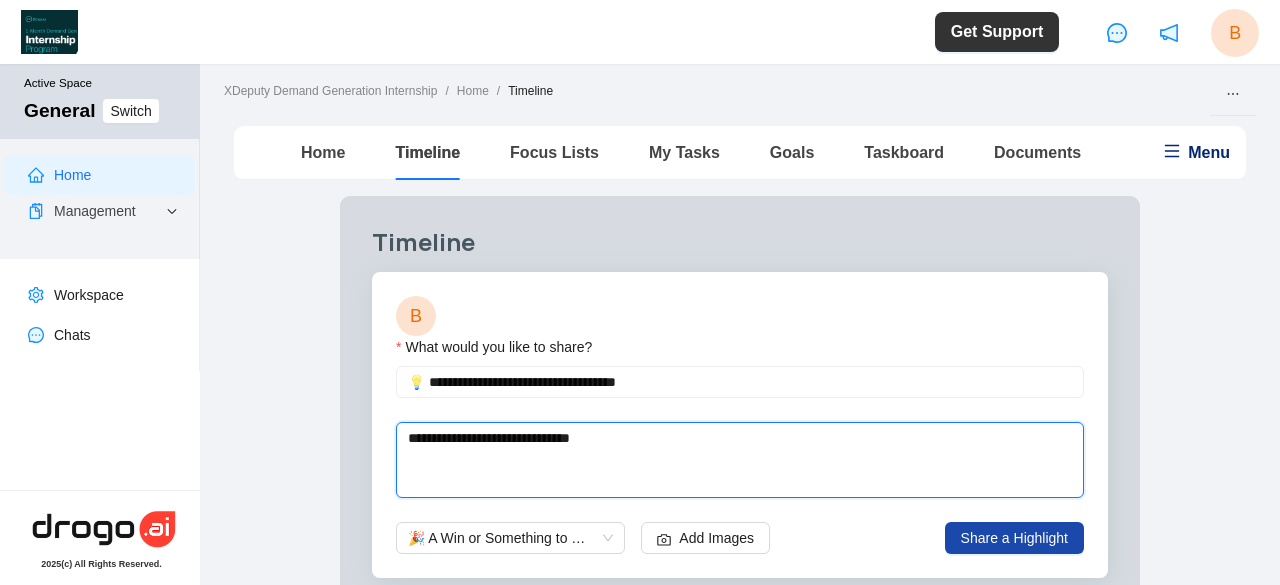 type 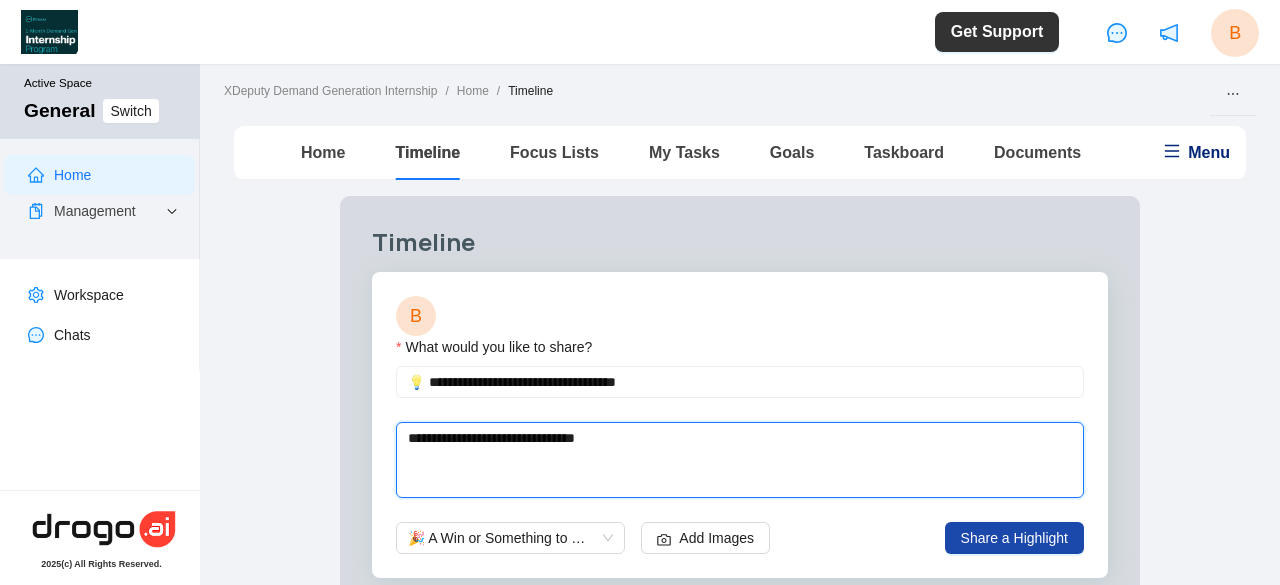 type 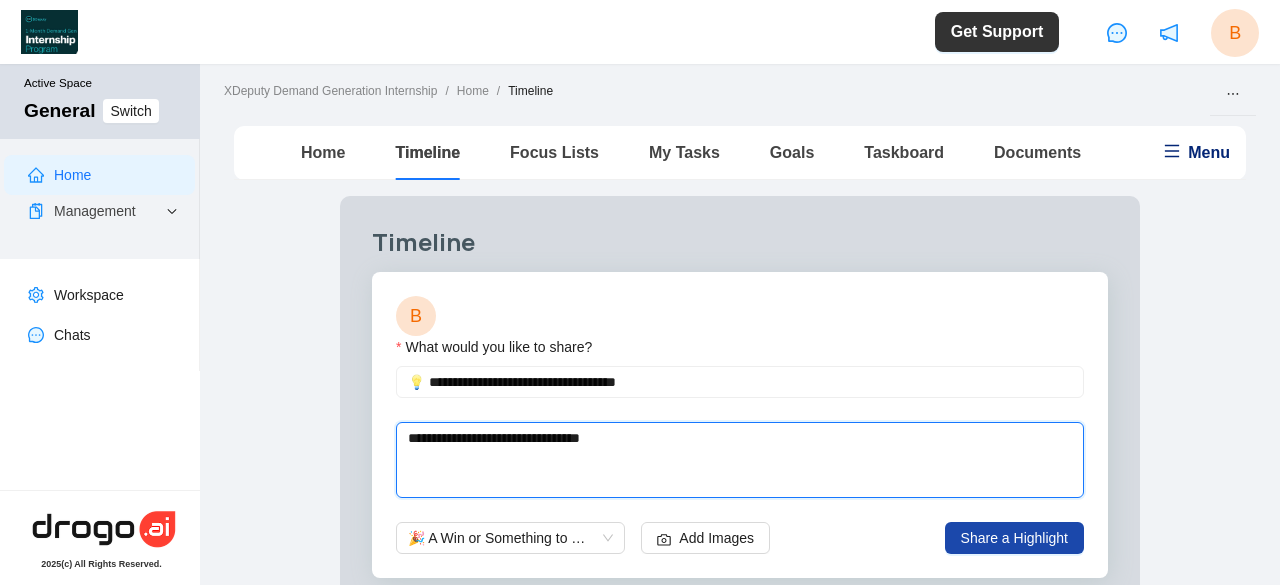 type 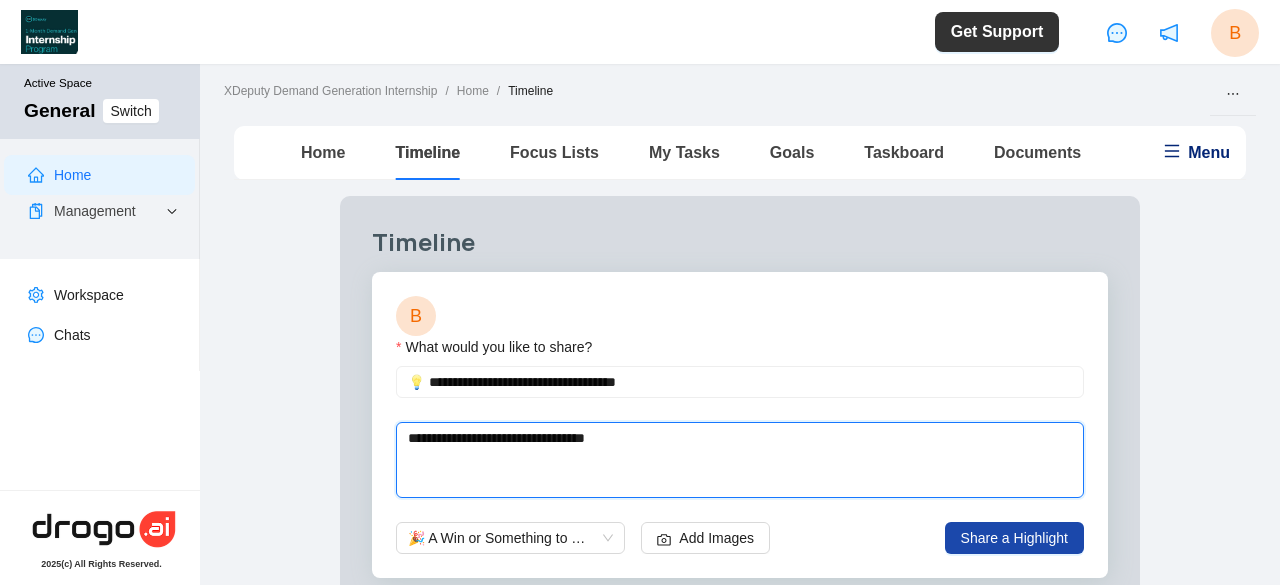 type 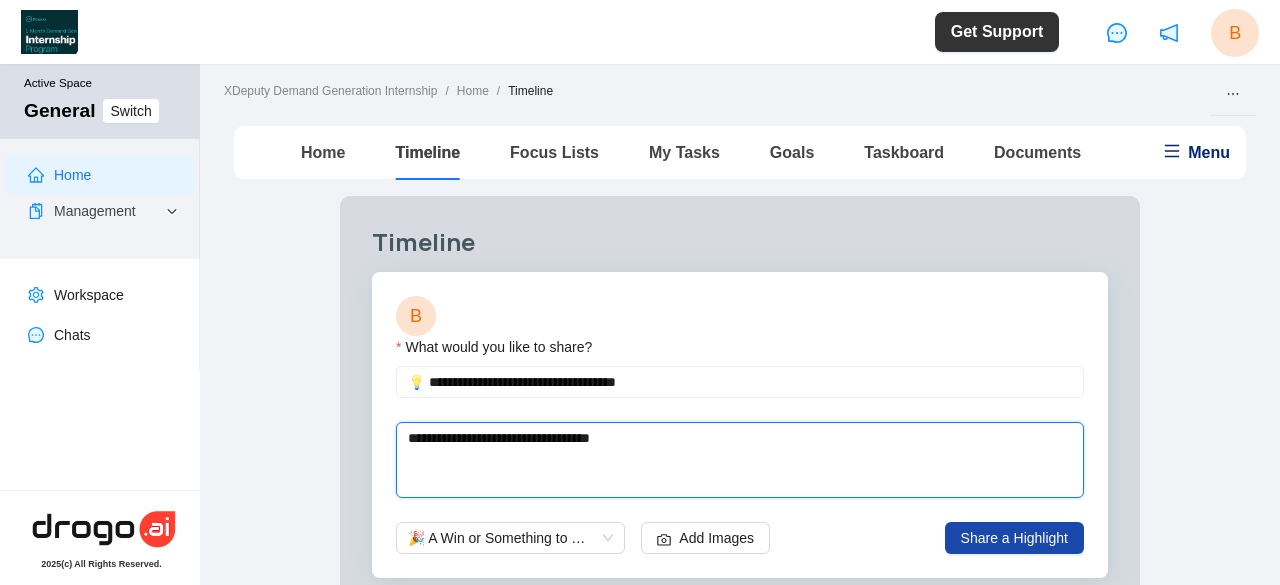type 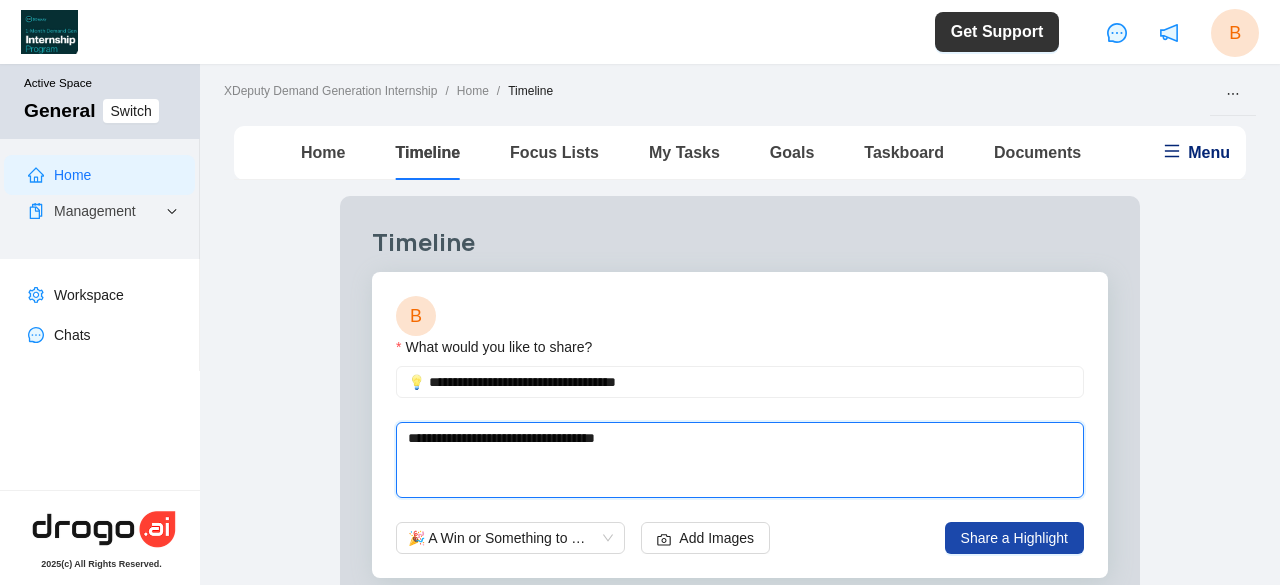 type 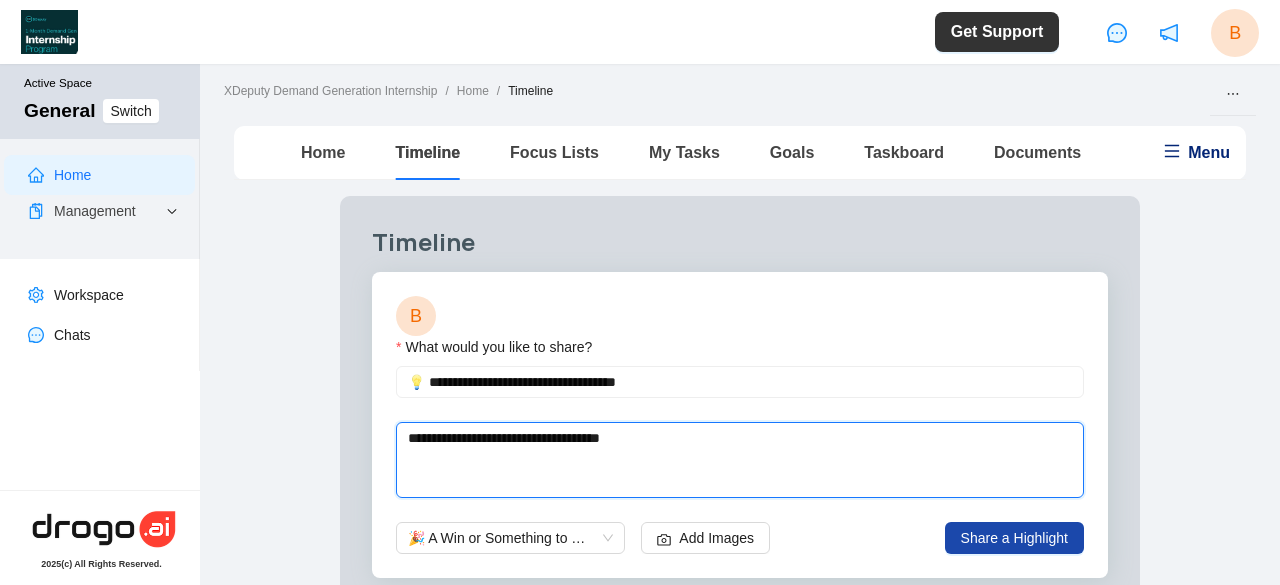 type 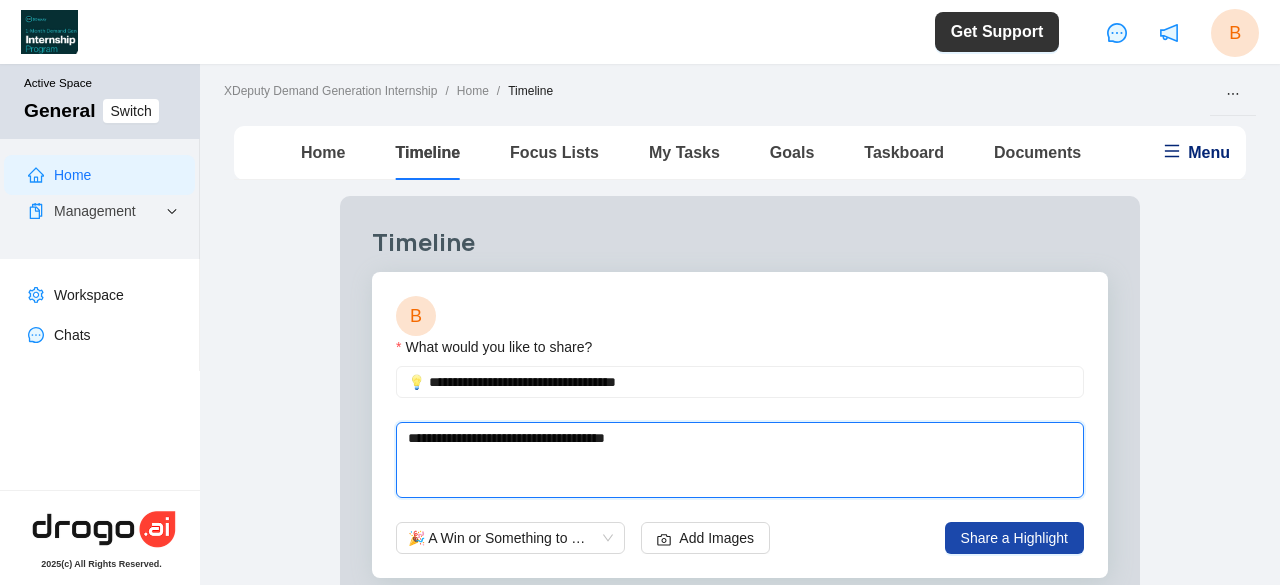 type 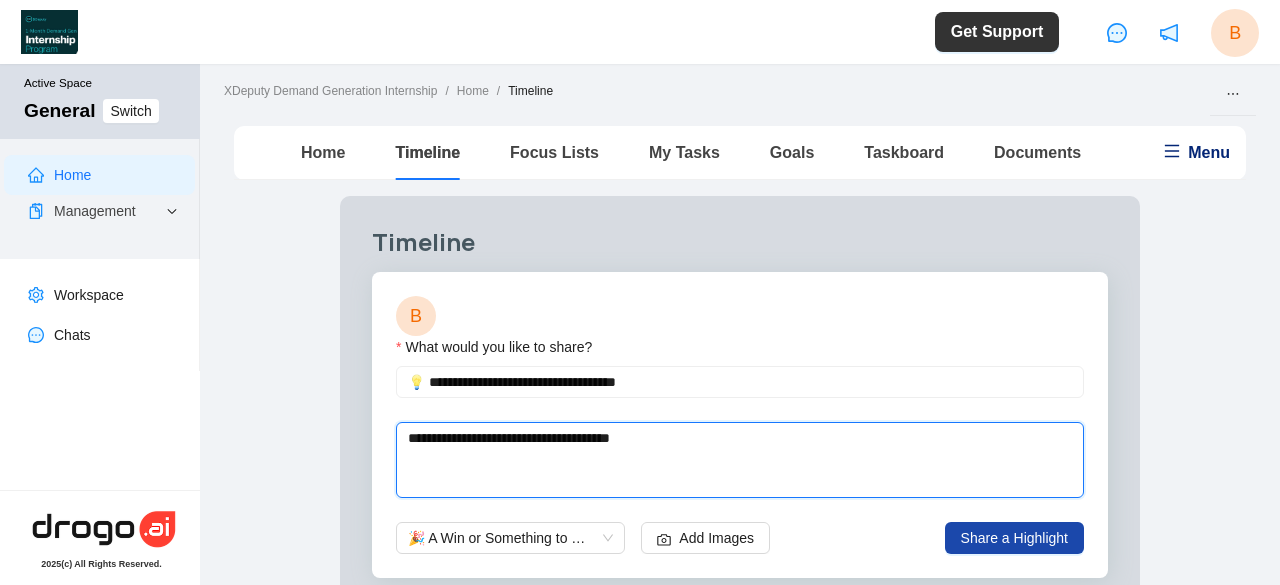 type 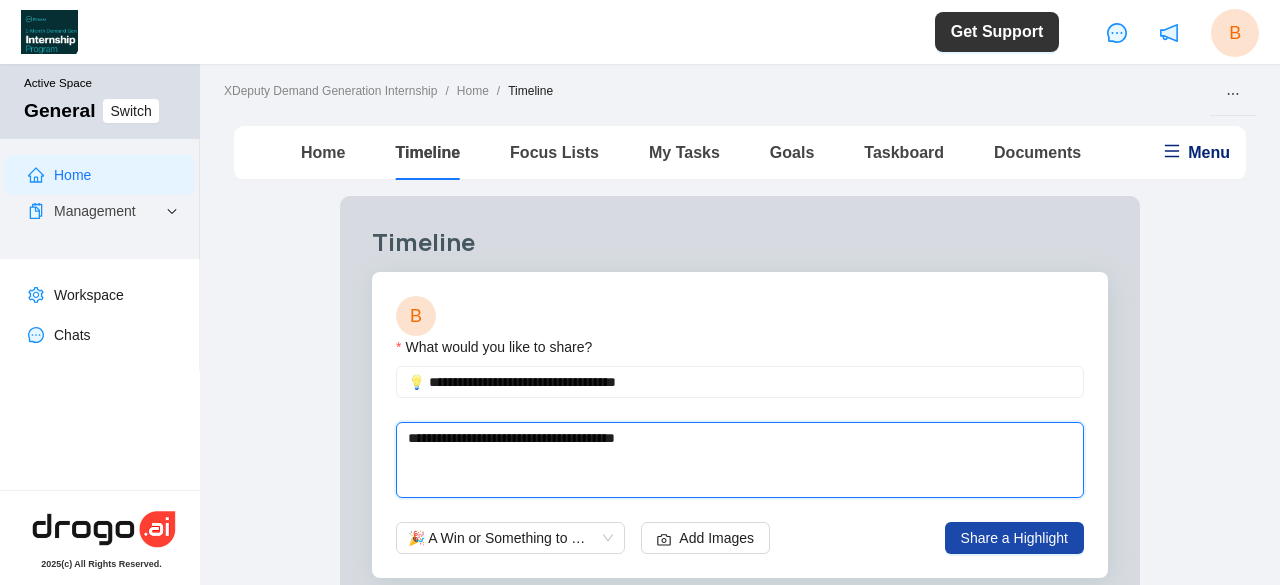 type 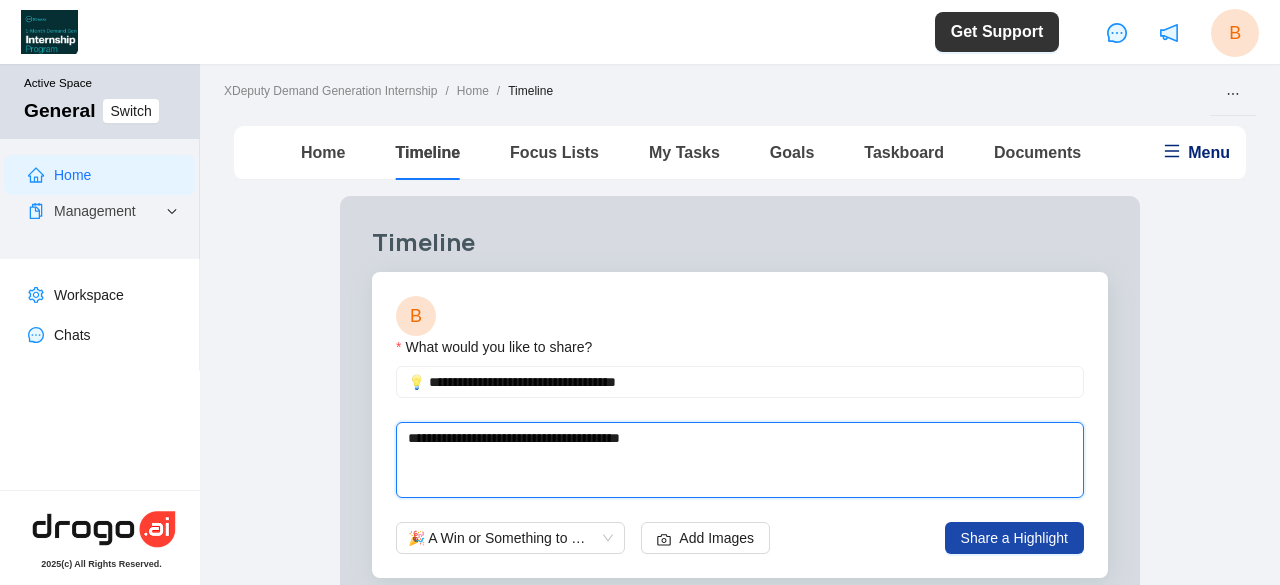 type 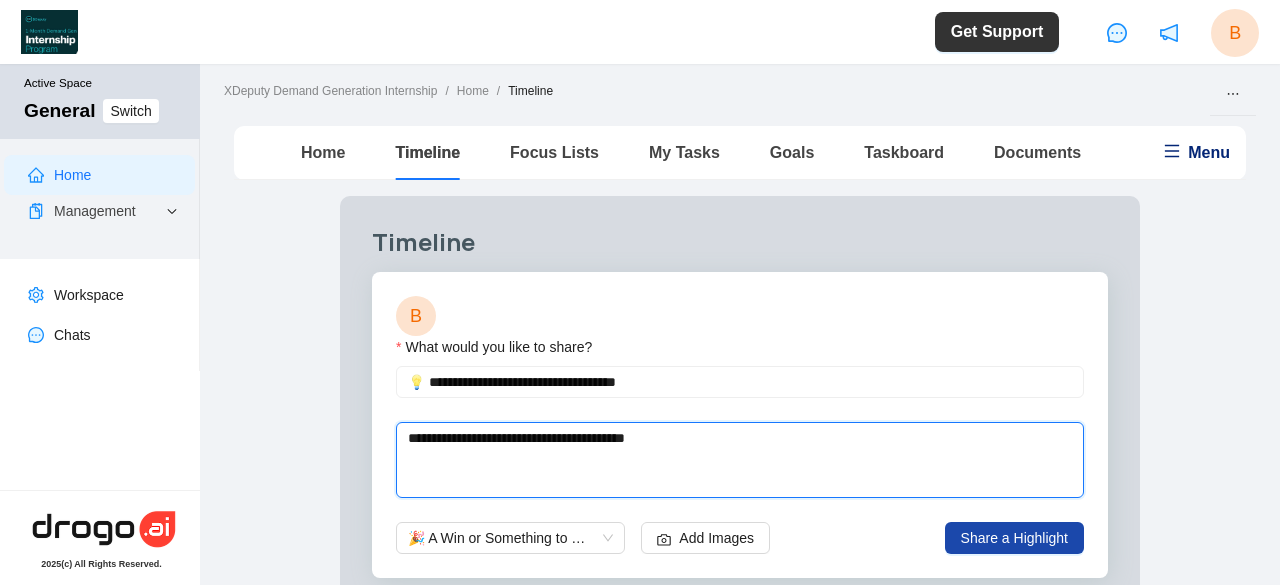 type 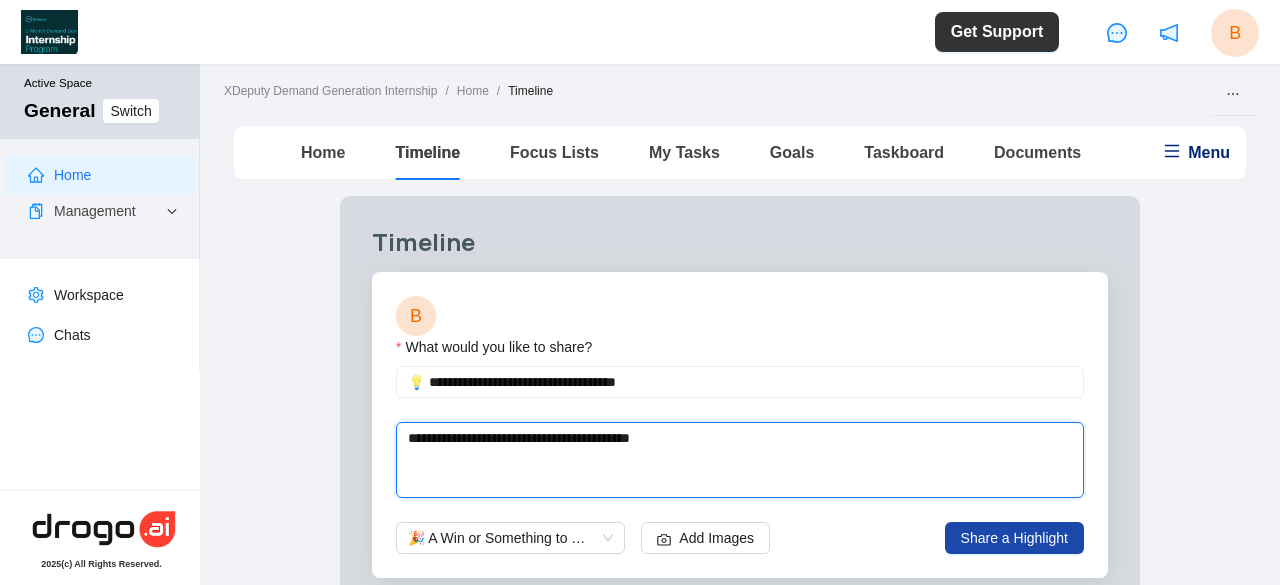 type 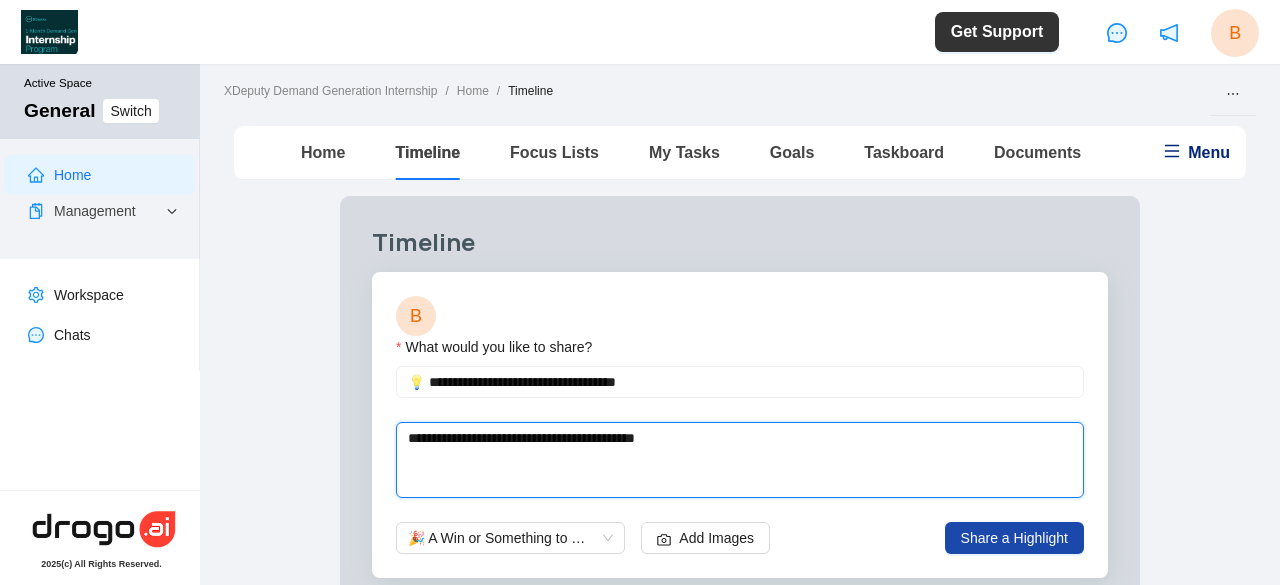 type 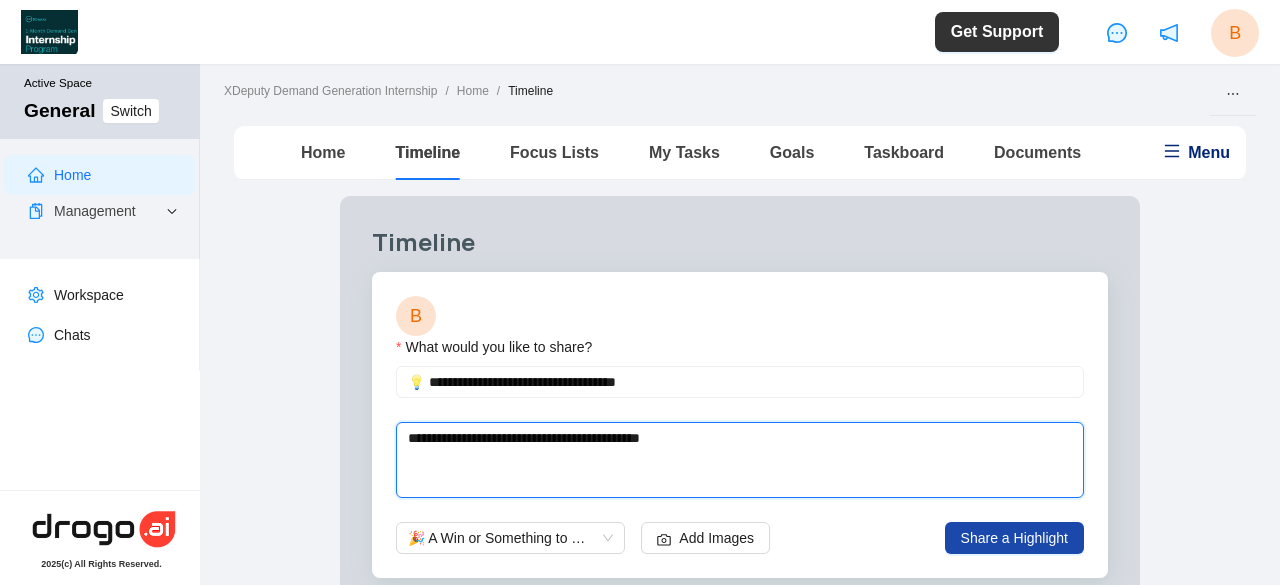 type 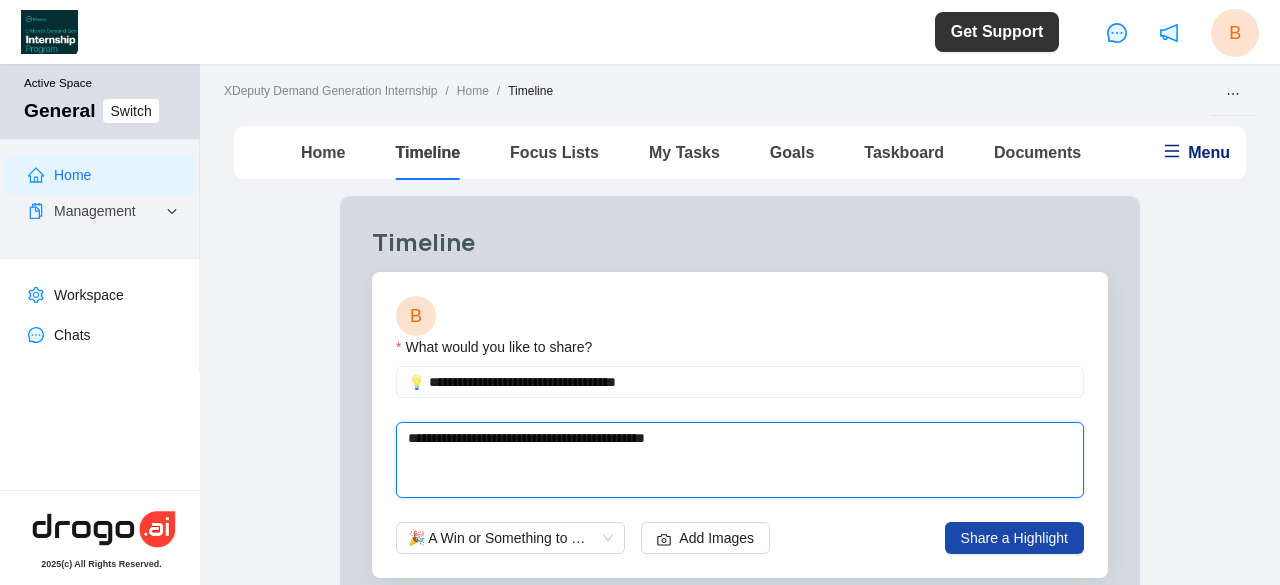 type 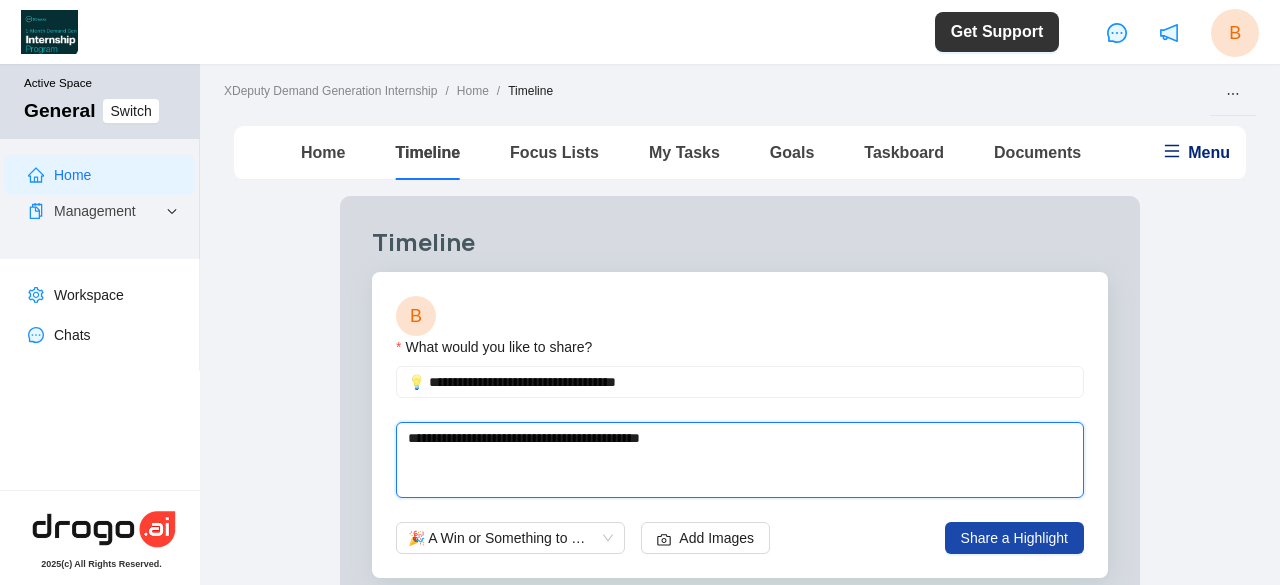 type 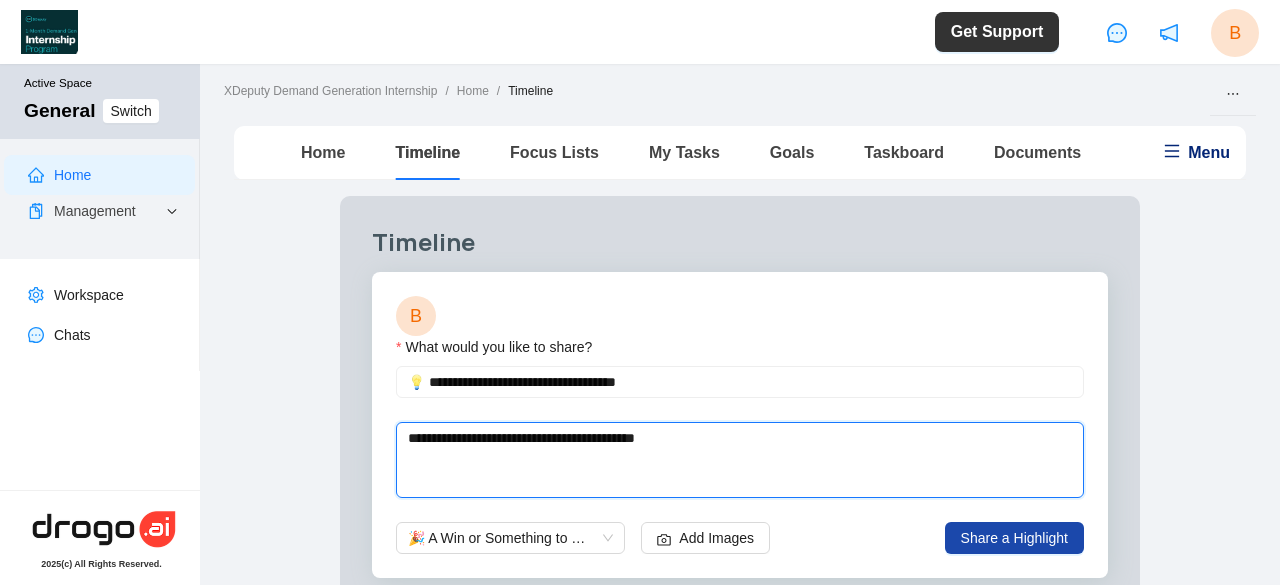 type 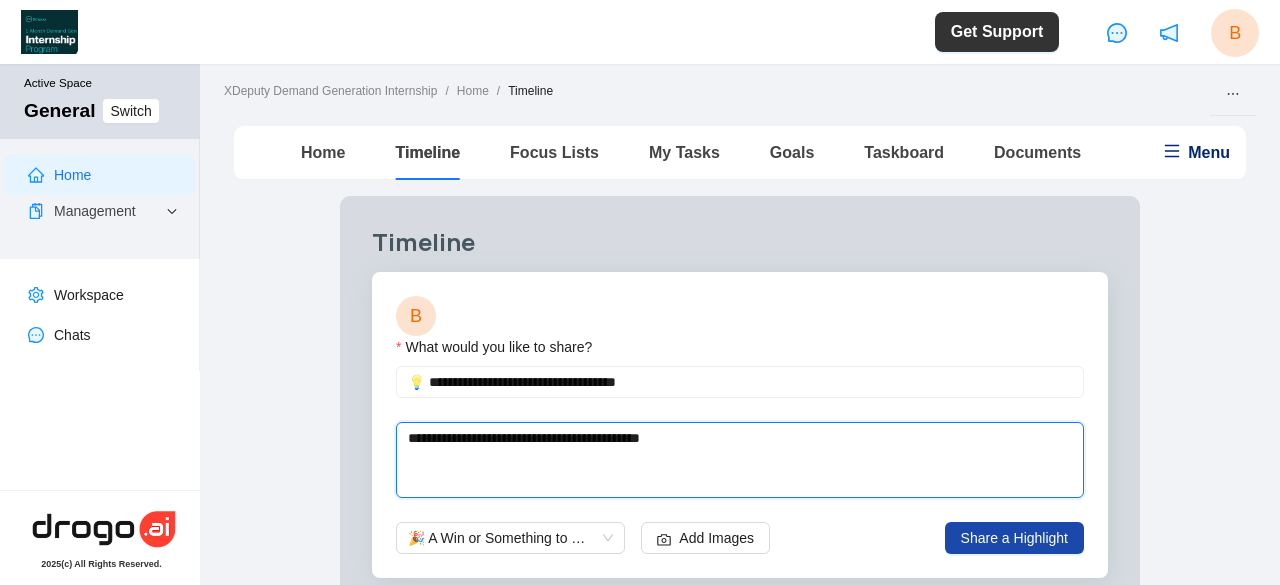 type 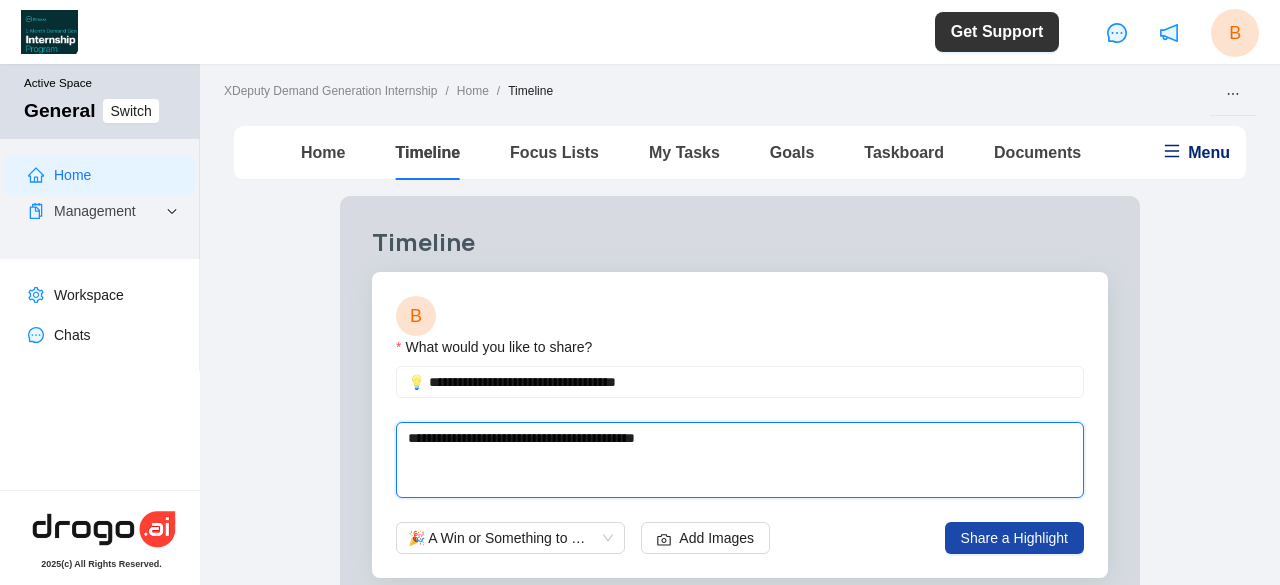 type 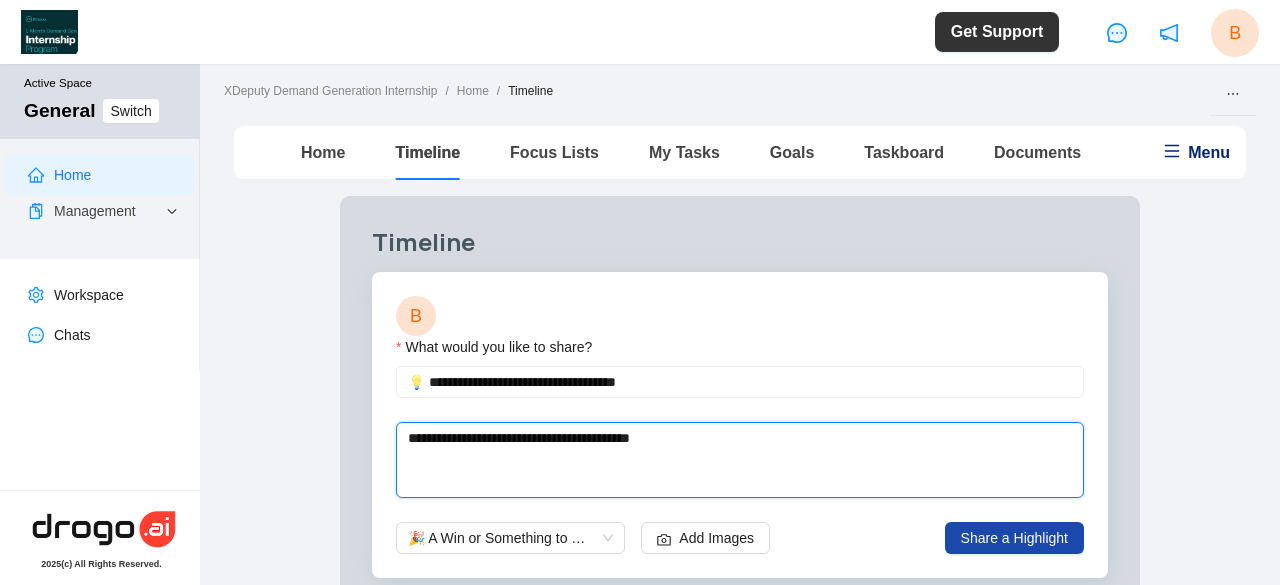 type 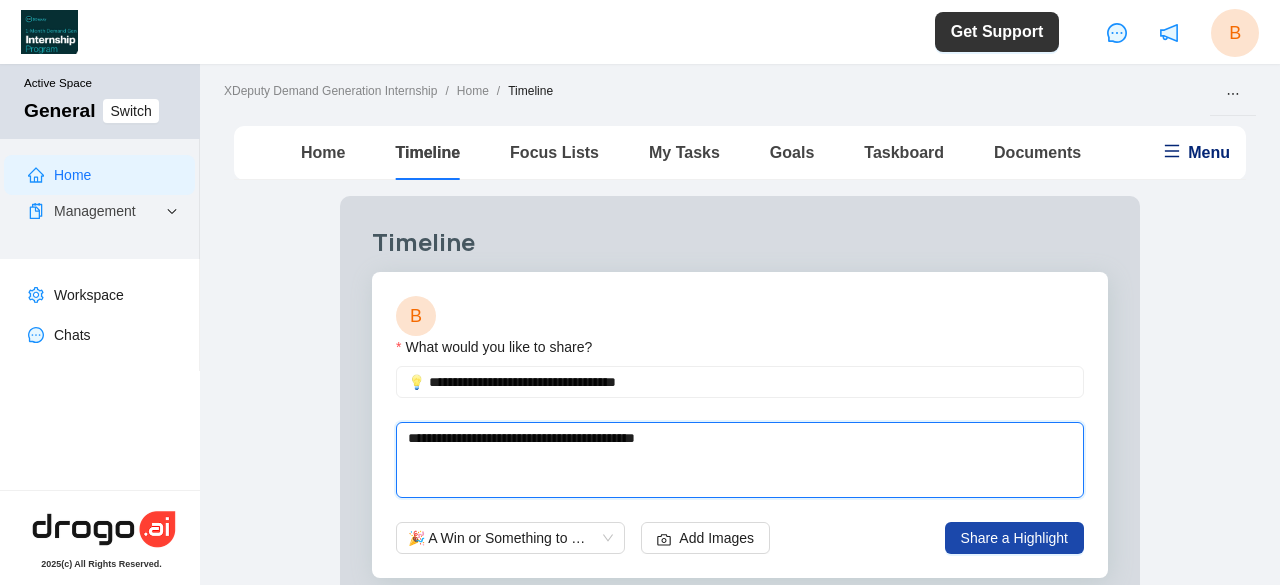 type 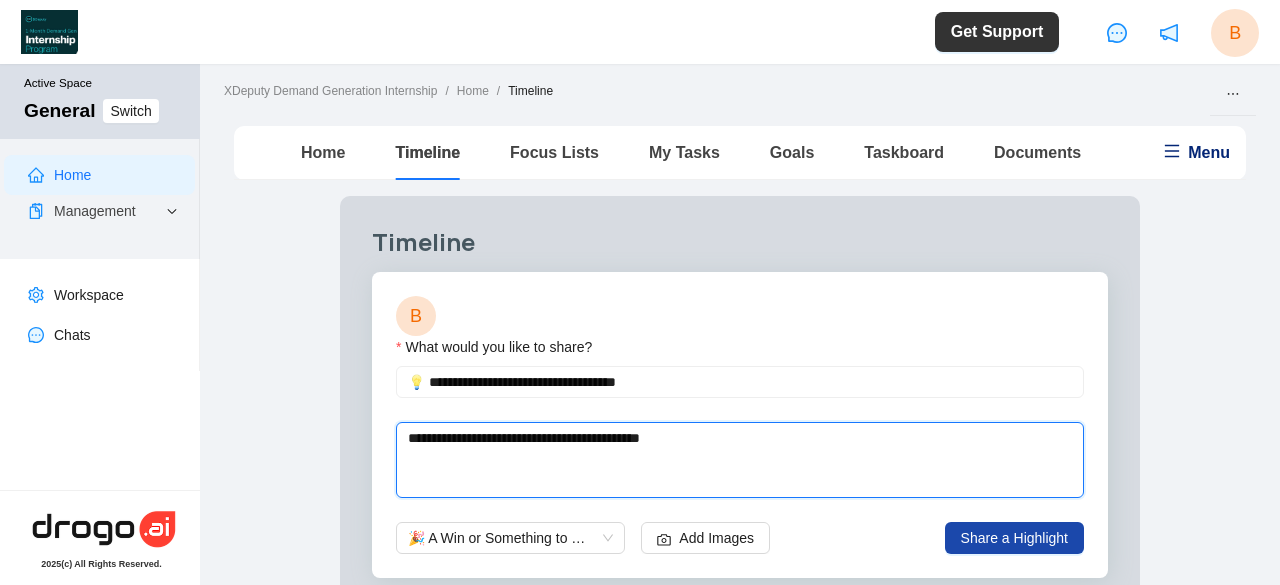 type on "**********" 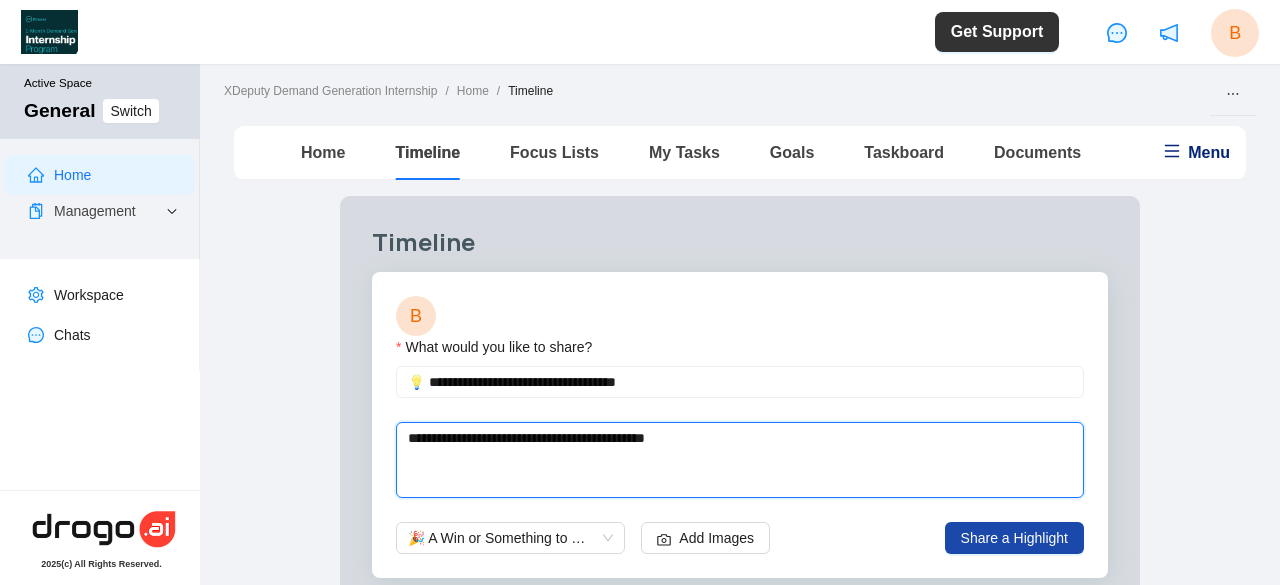 type 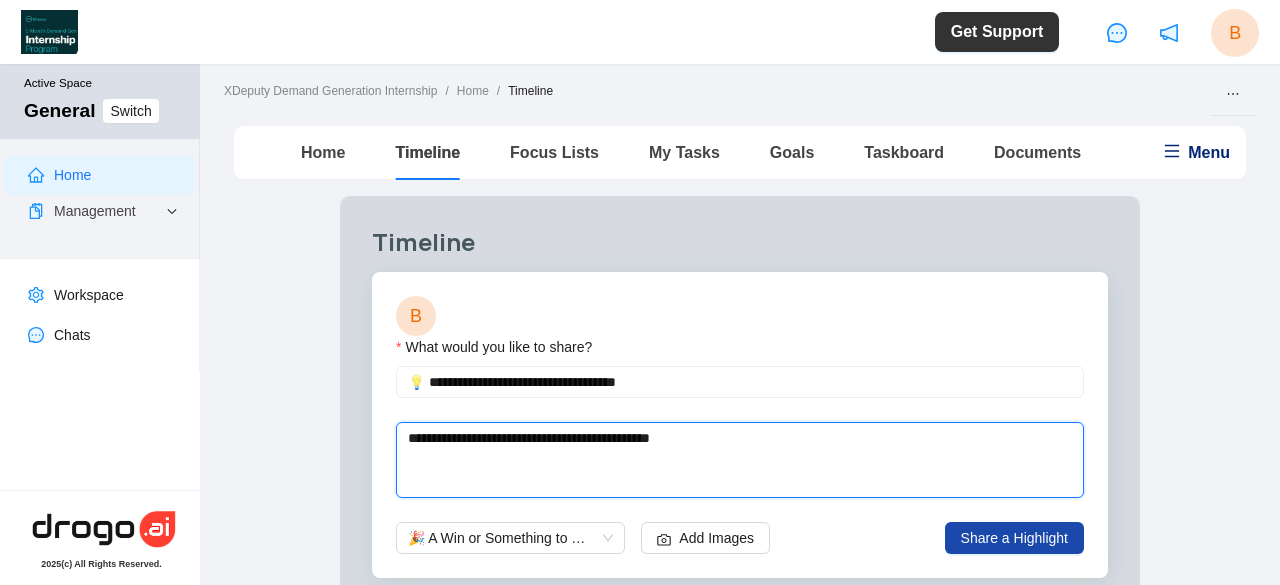type 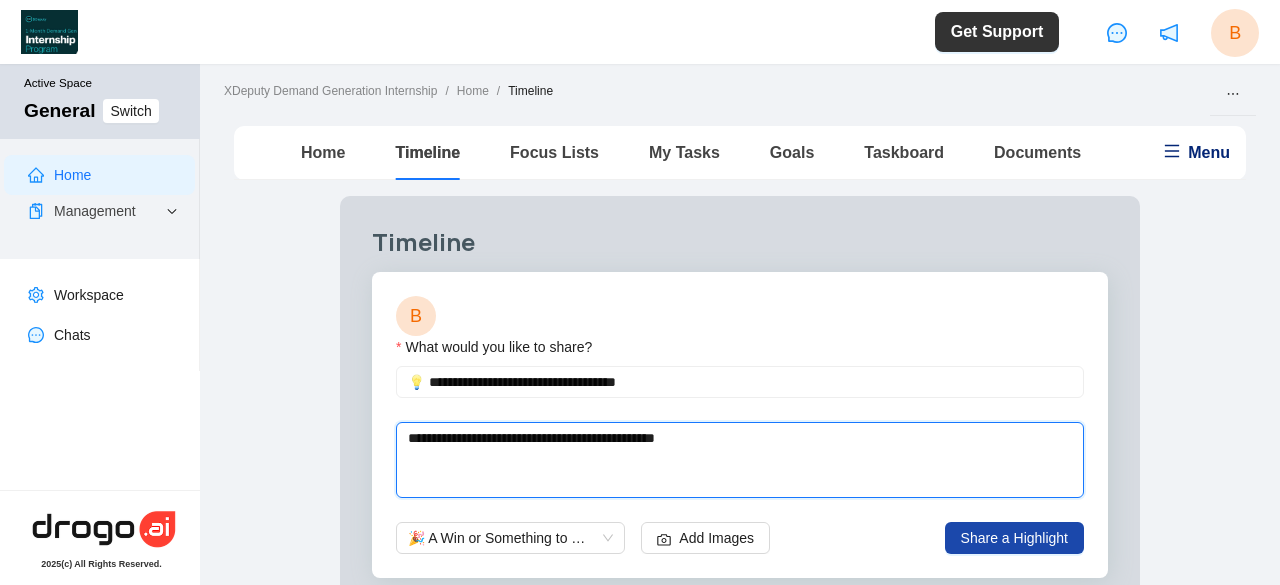 type 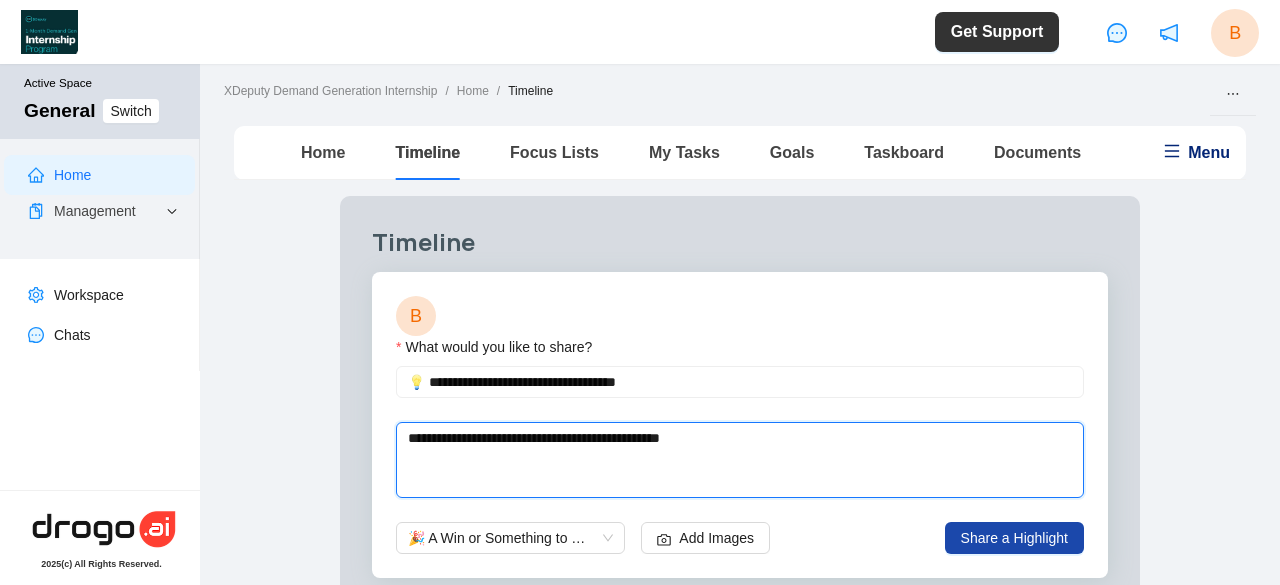 type on "**********" 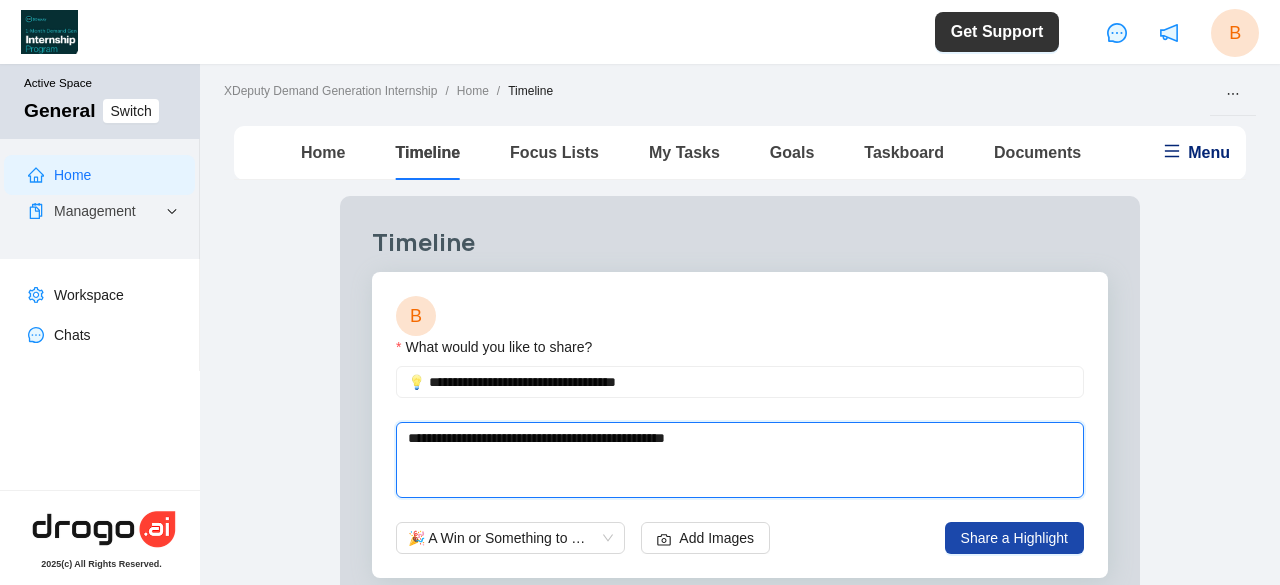type 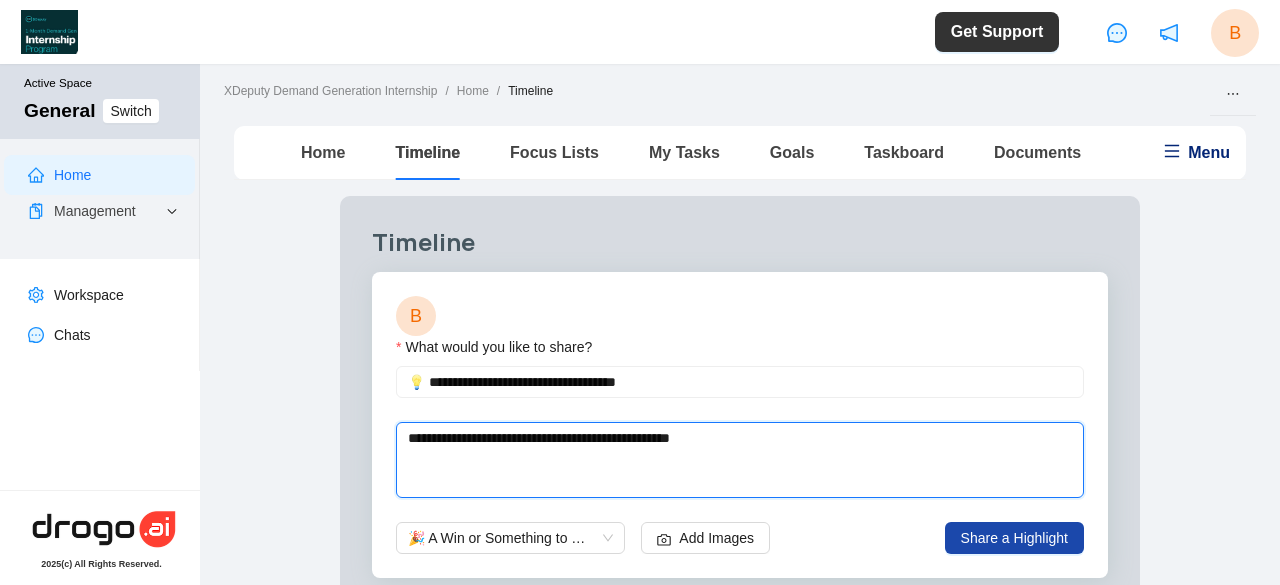 type 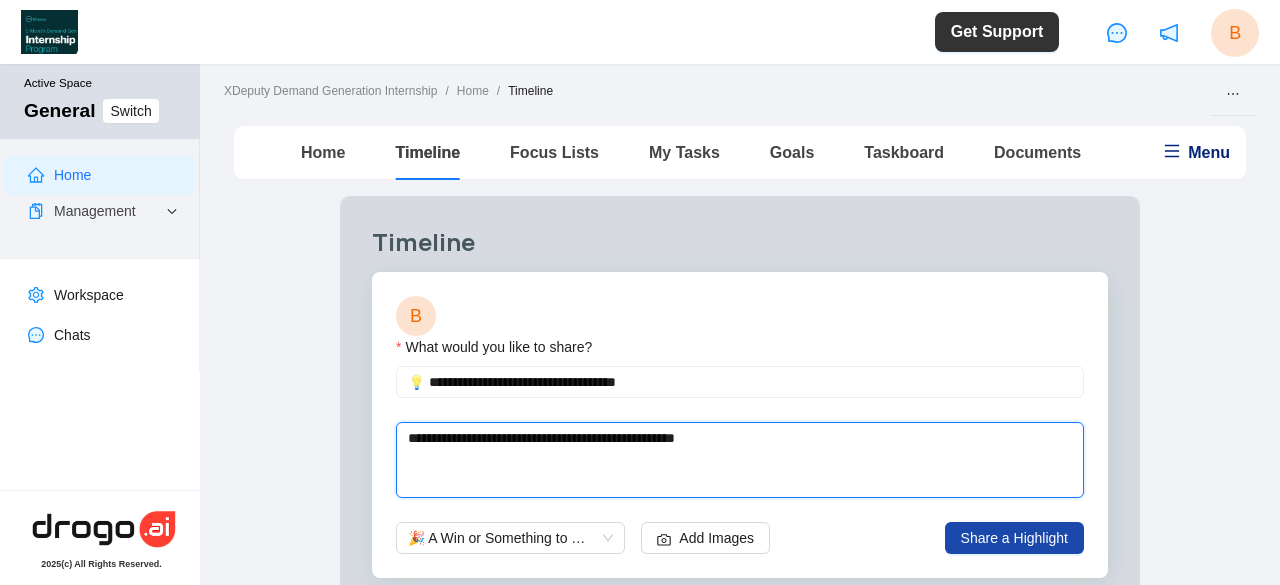 type 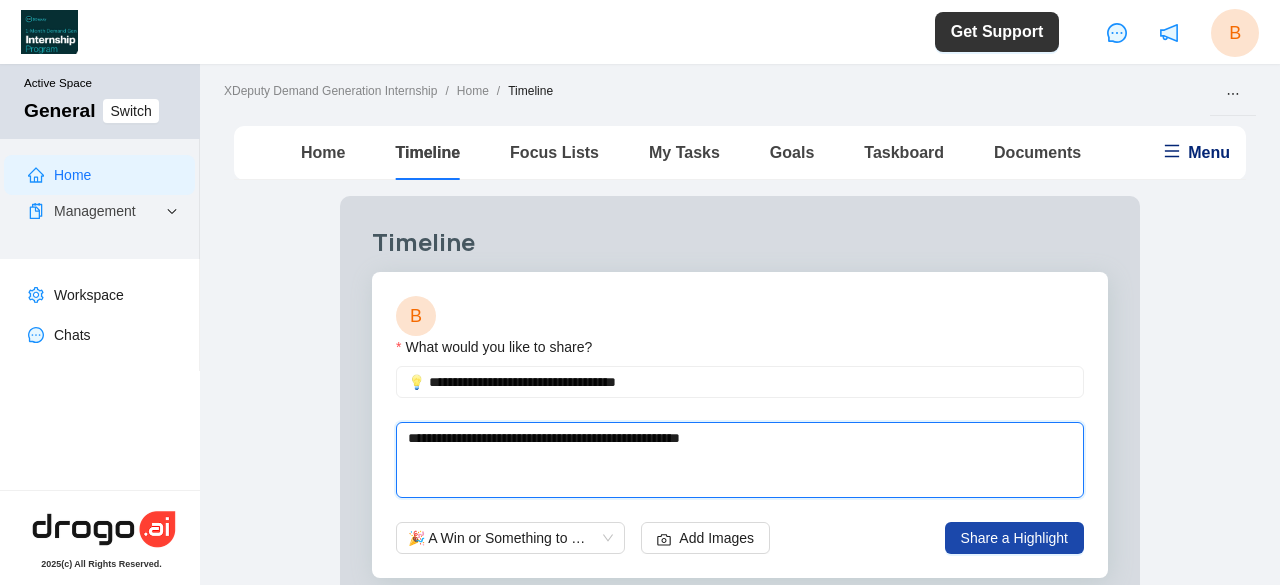 type 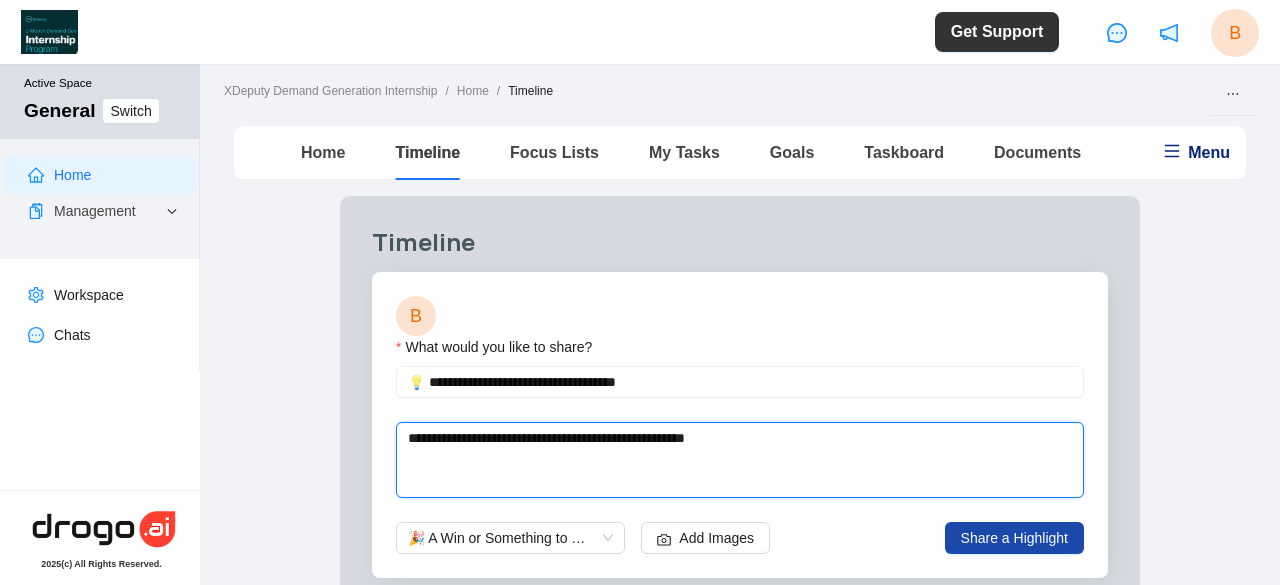 type 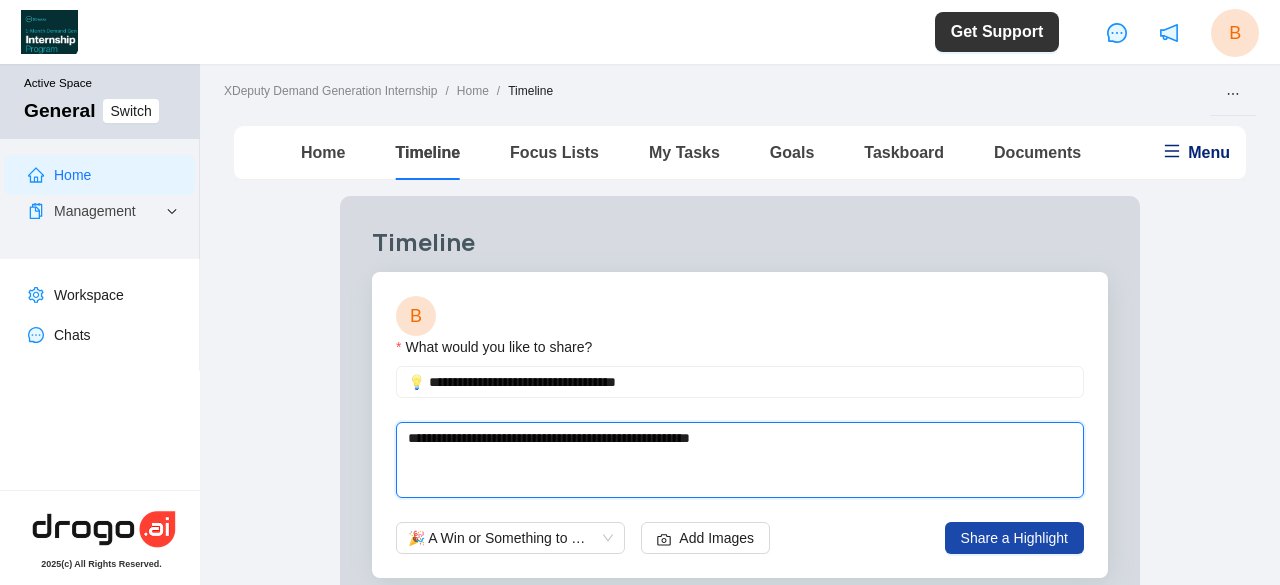type 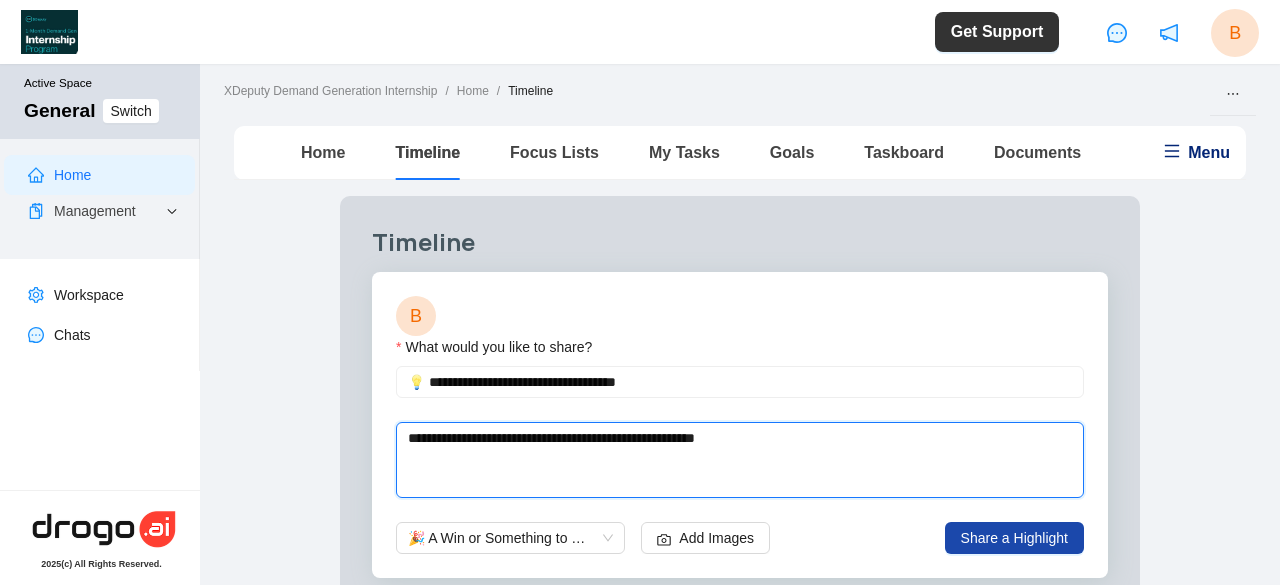 type 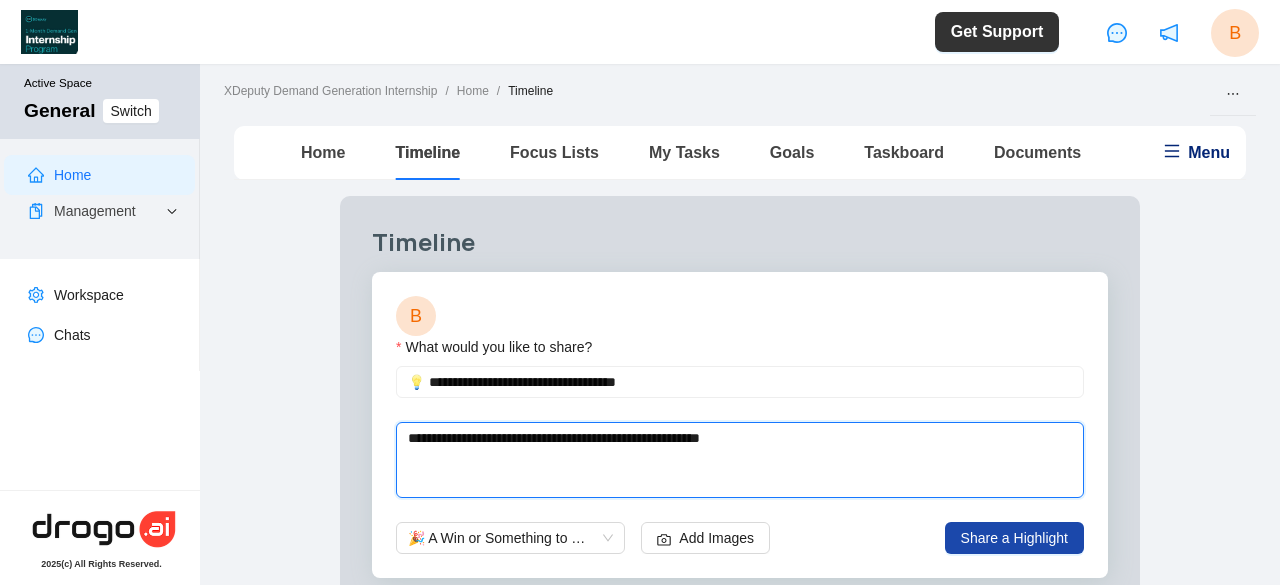 type 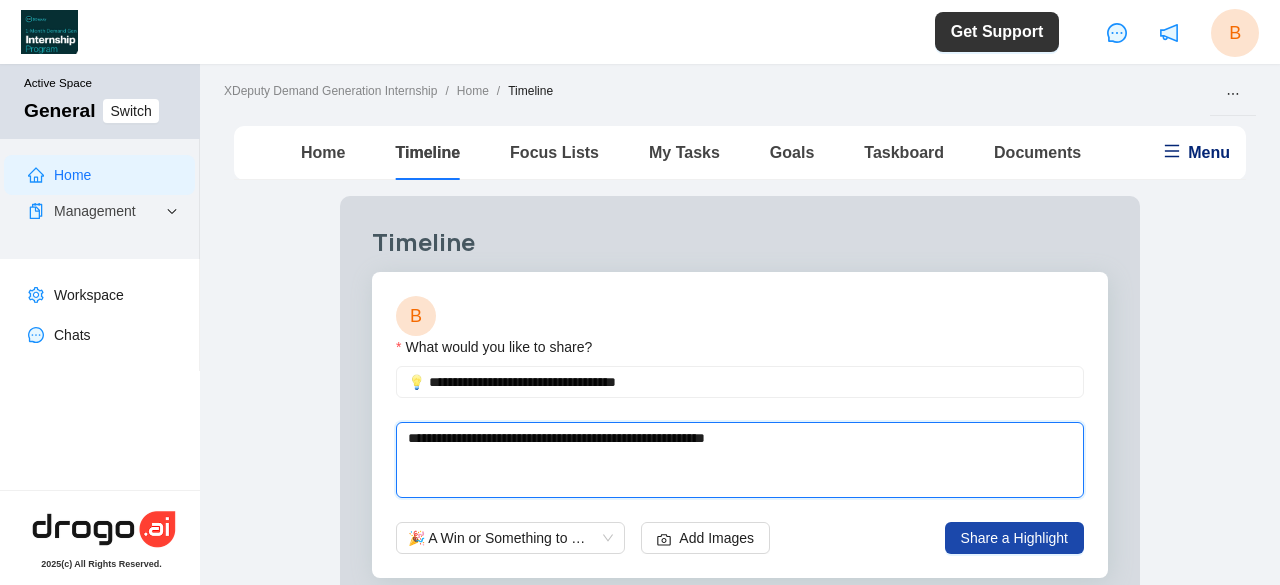type 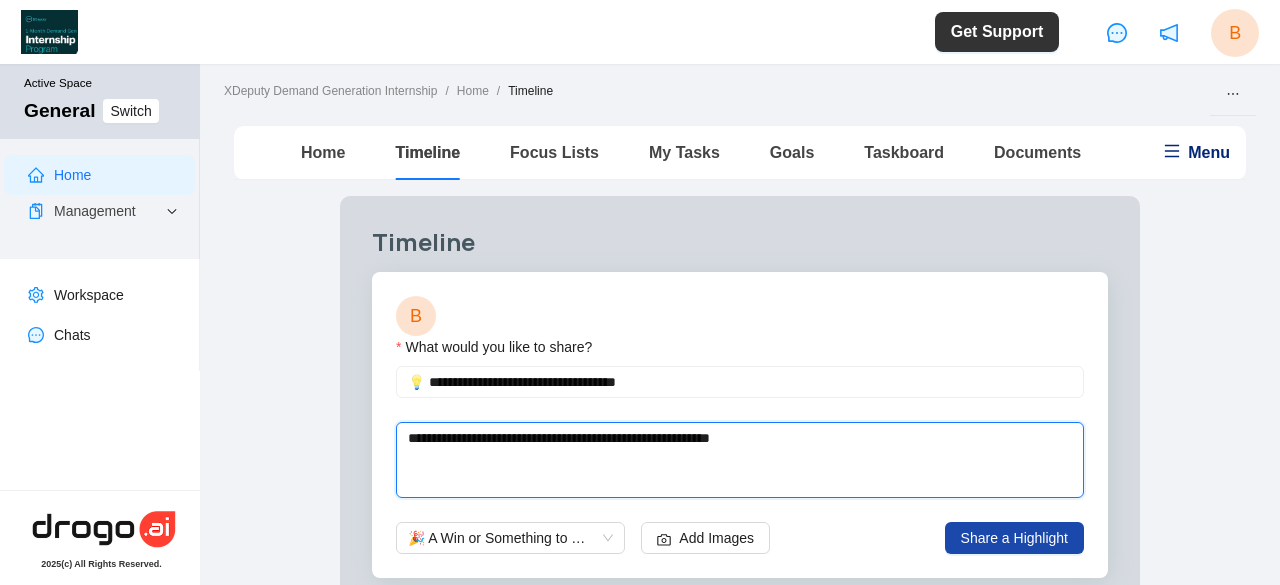 type 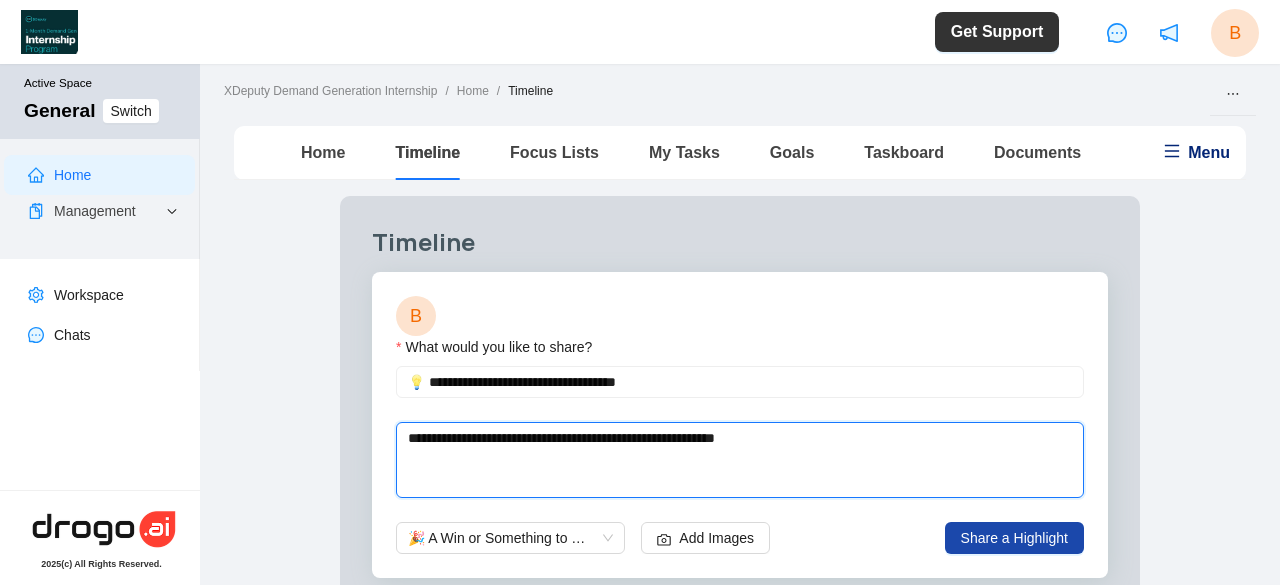 type 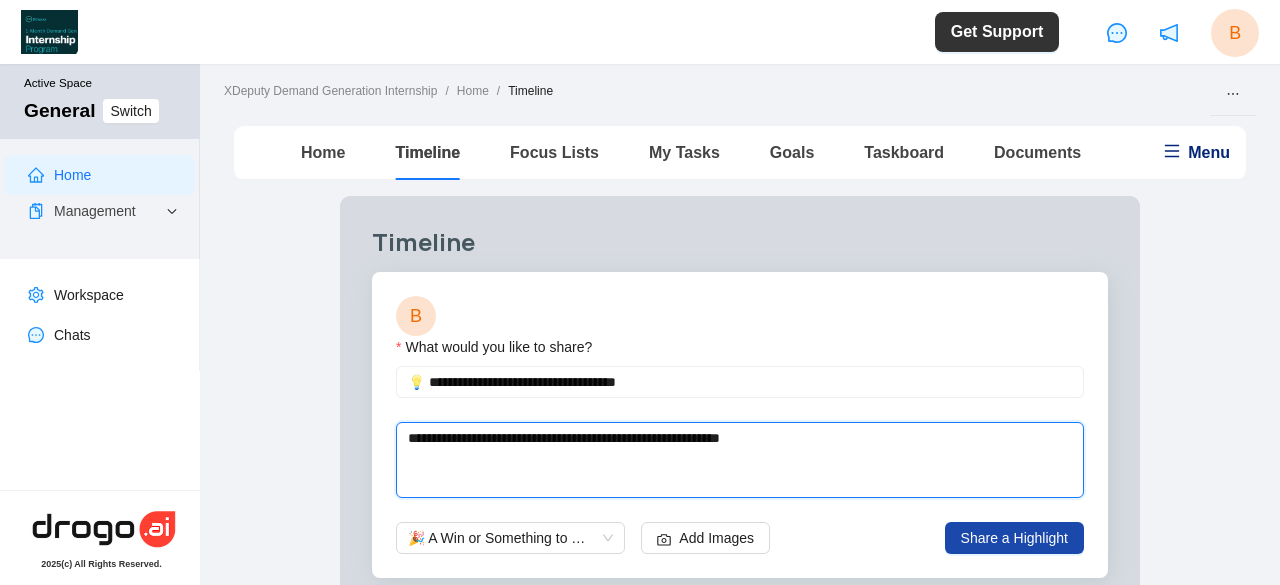 type on "**********" 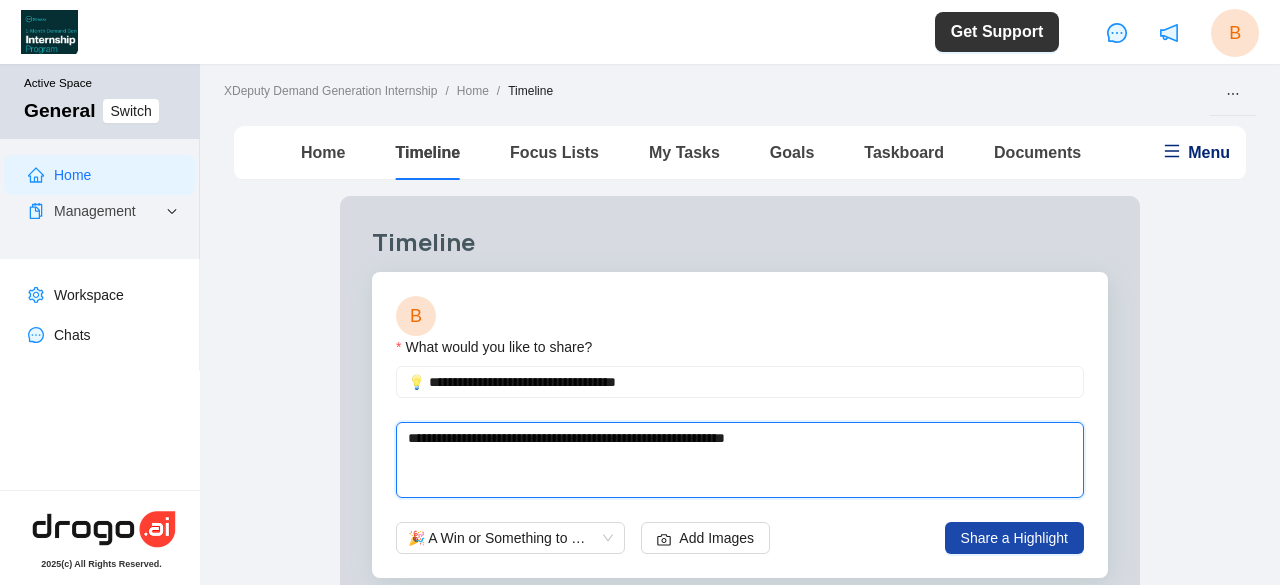 type 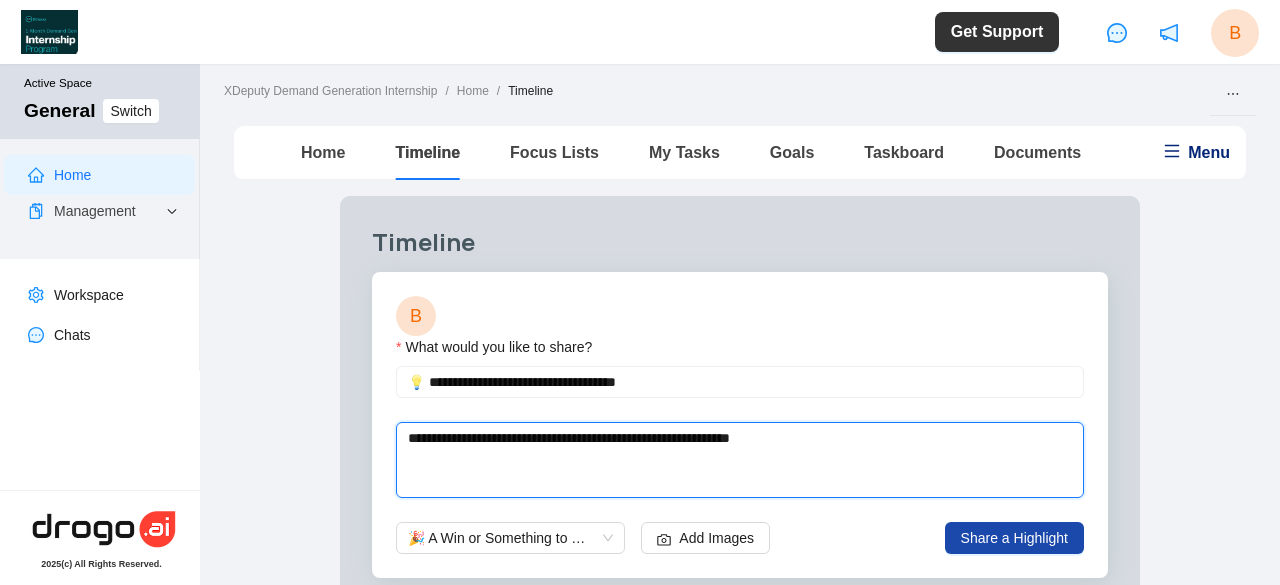 type 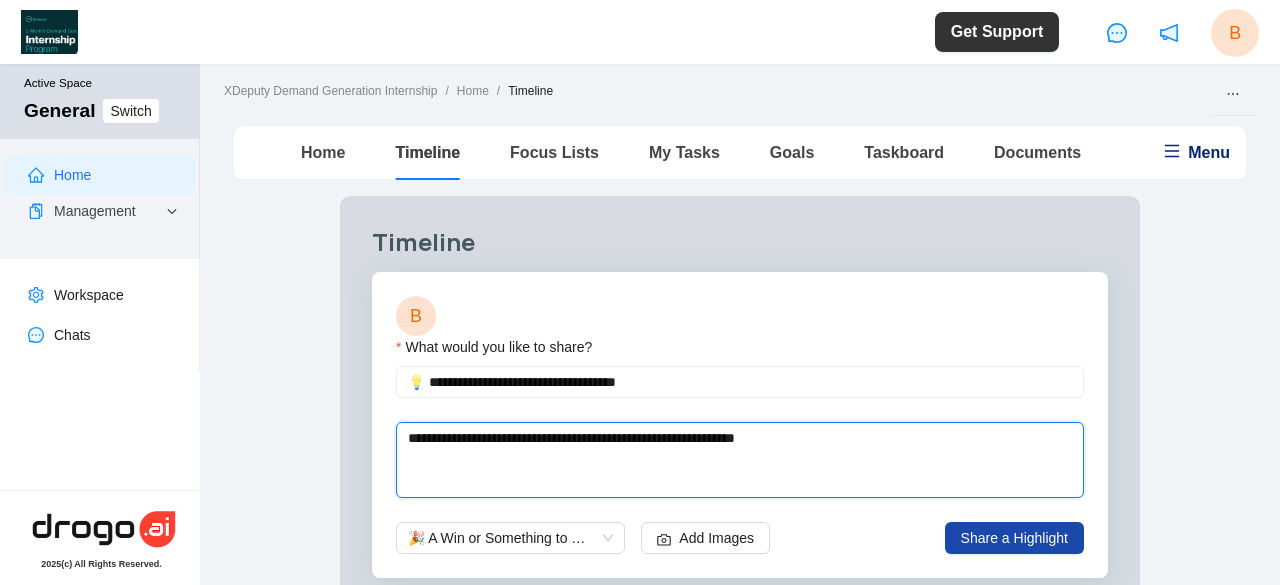 type 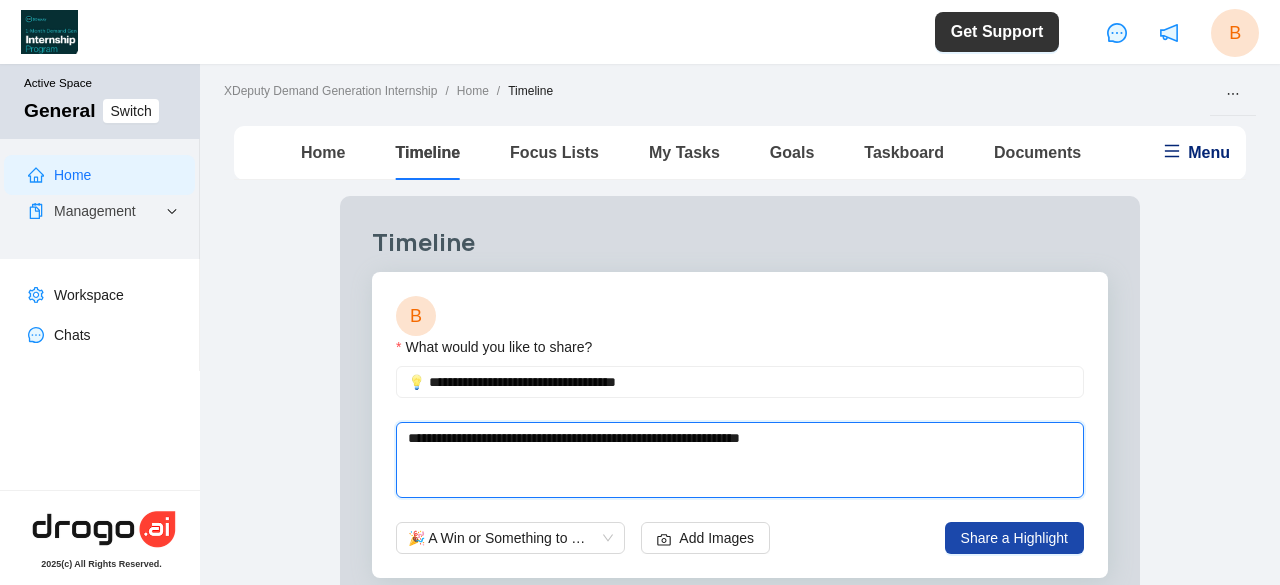 type 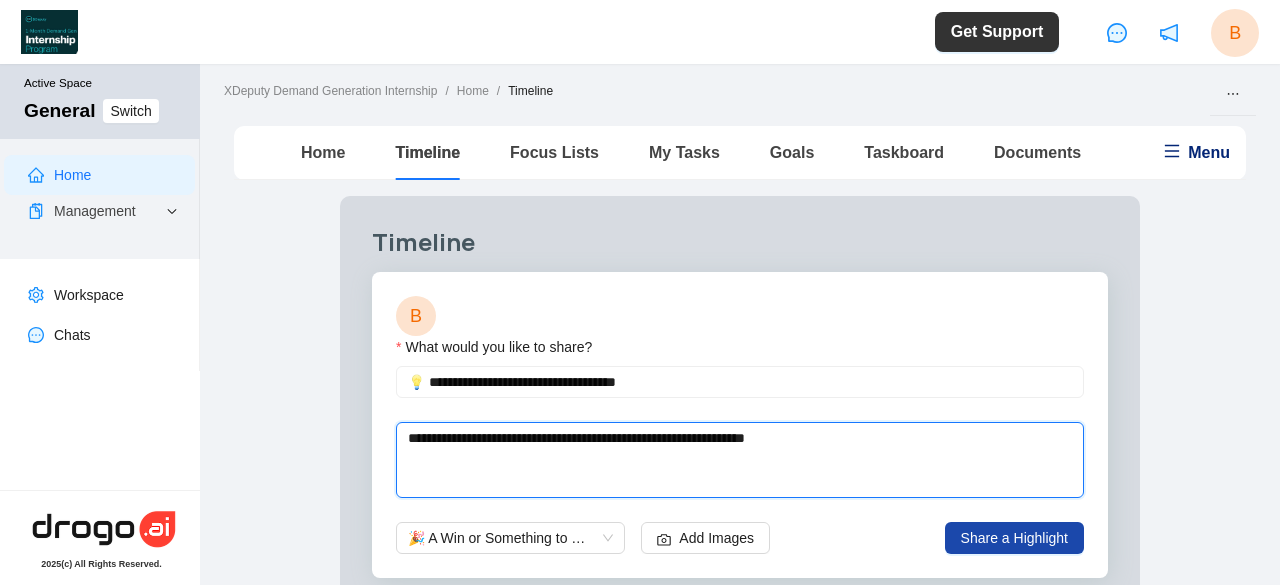 type 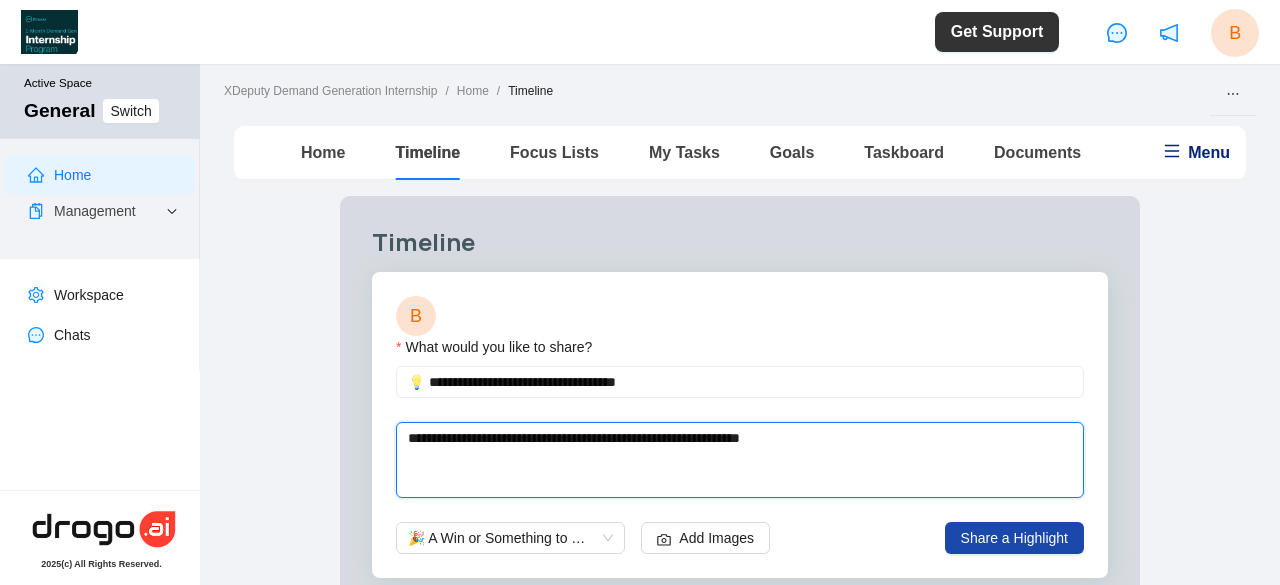 type 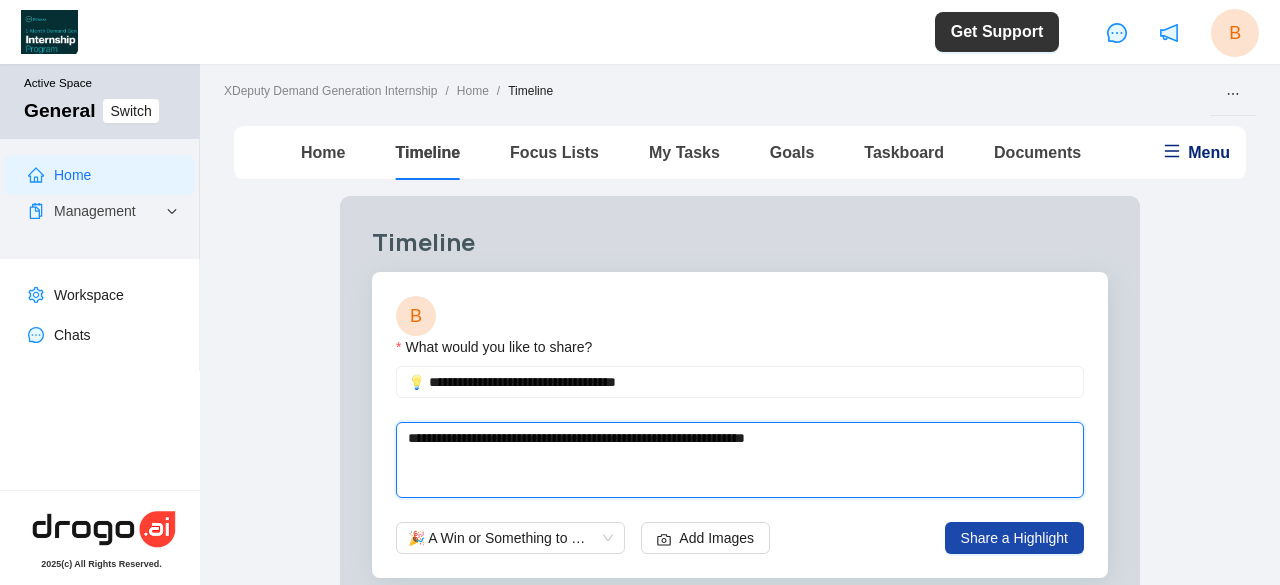 type 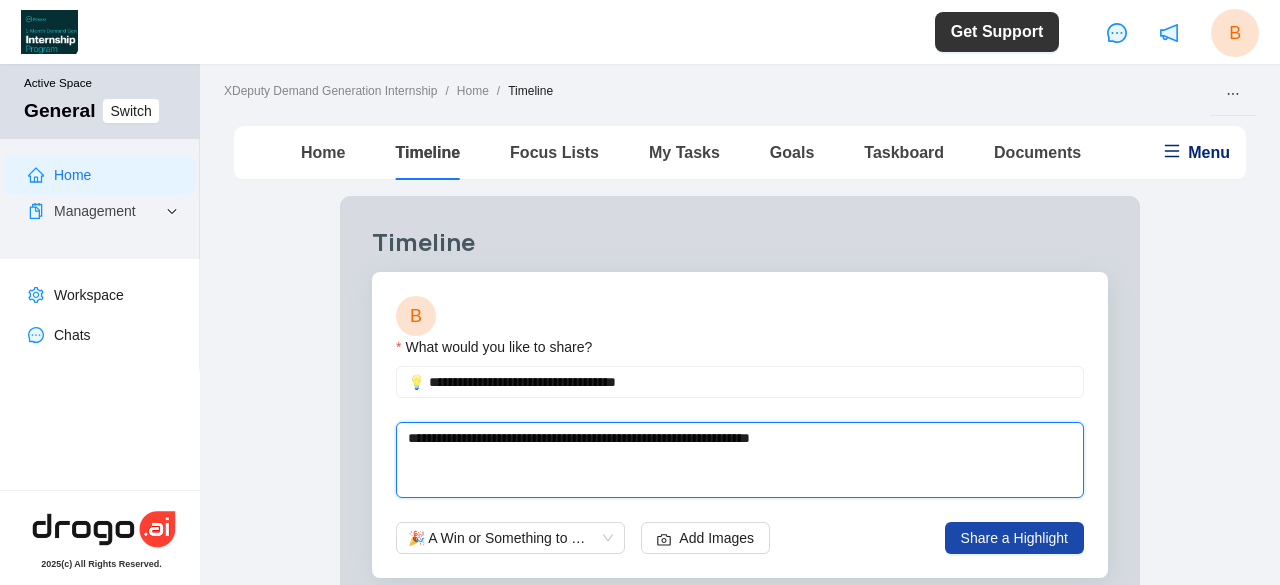 type 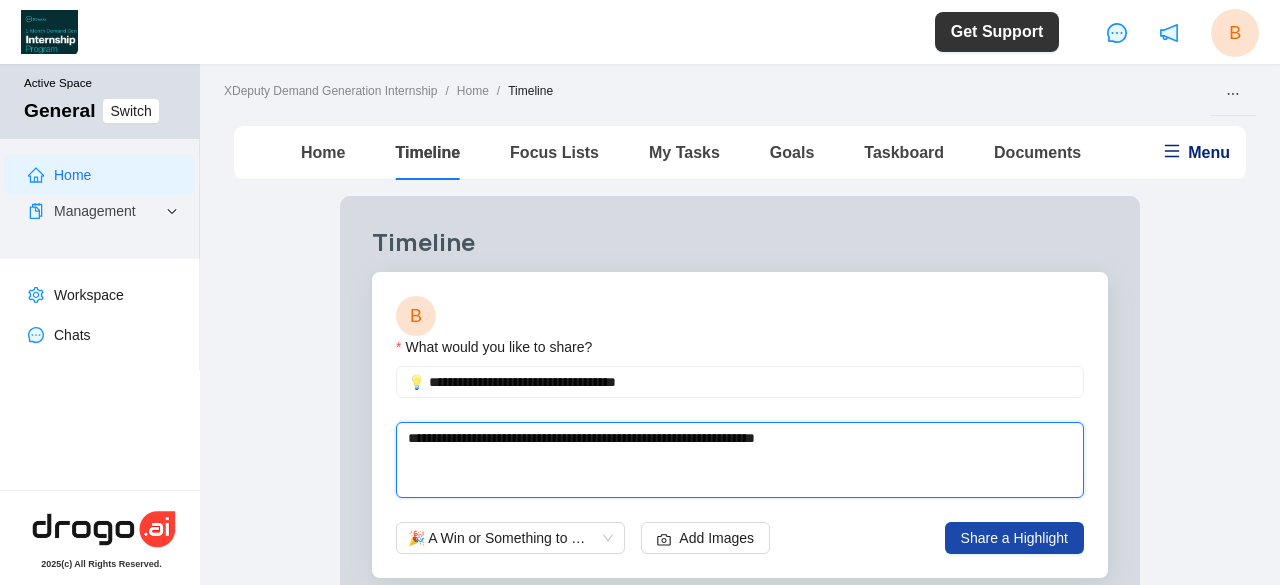 type on "**********" 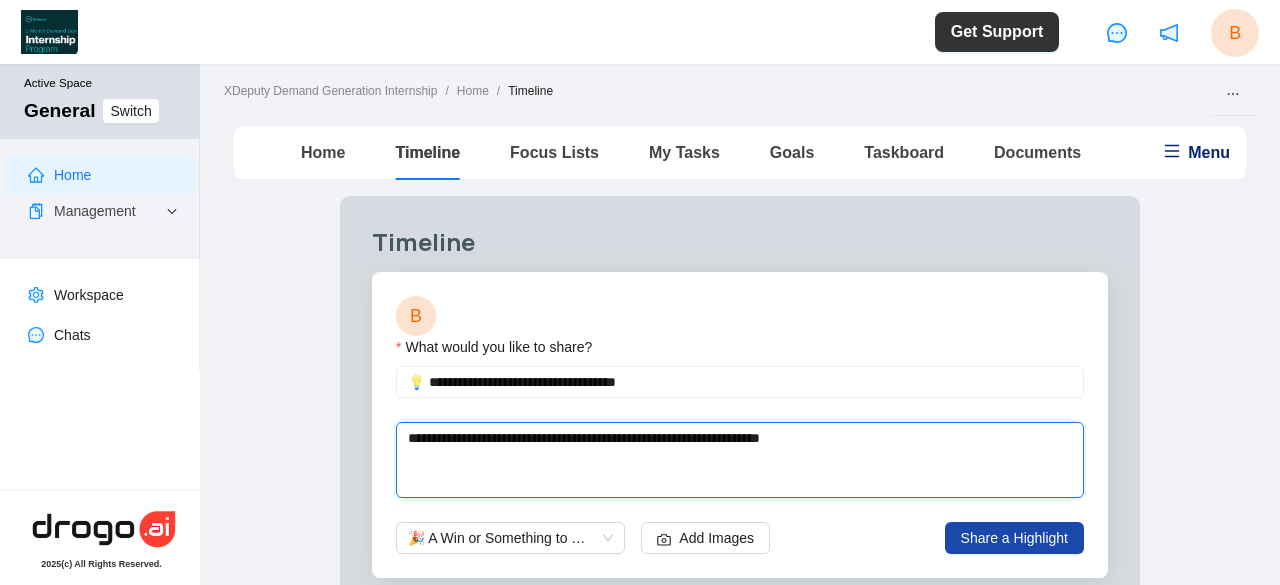 type 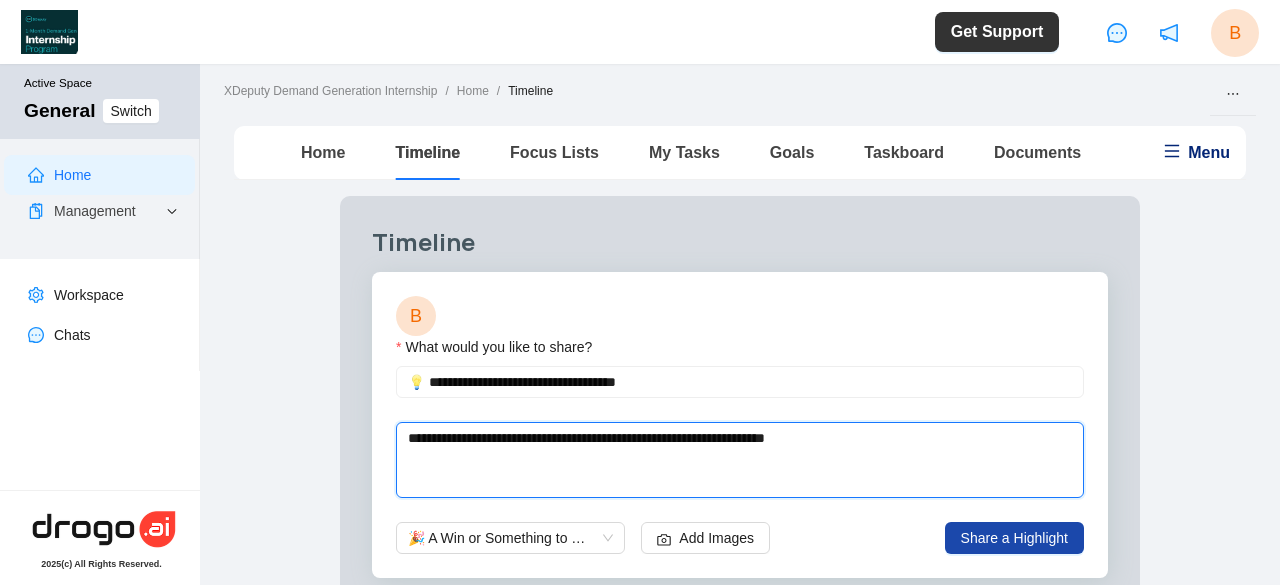 type 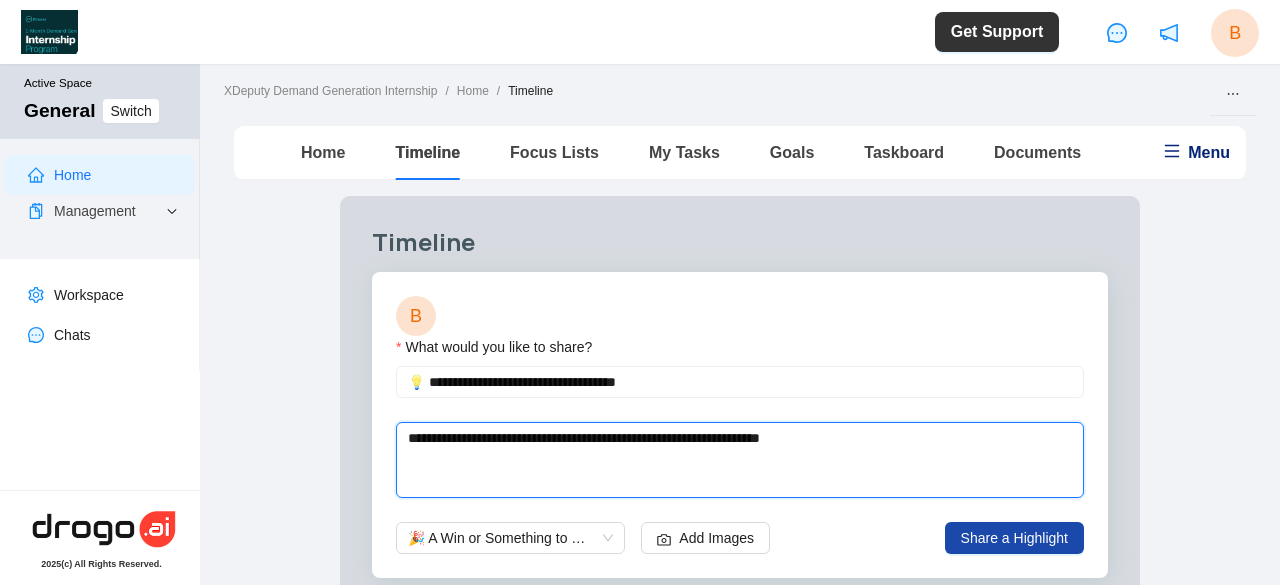 type 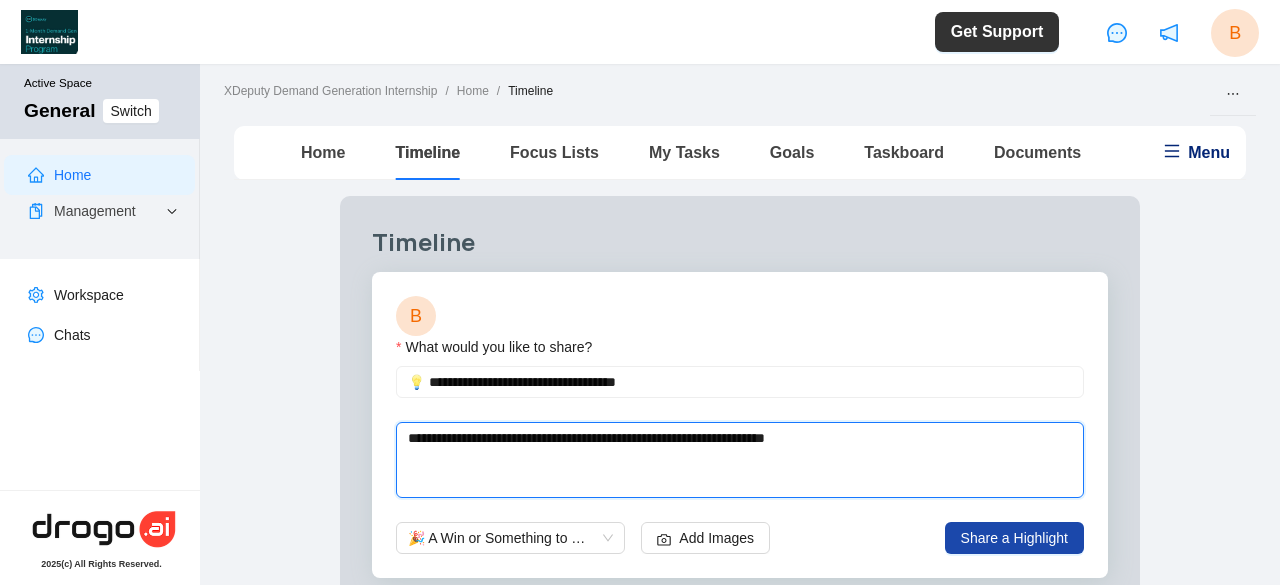 type 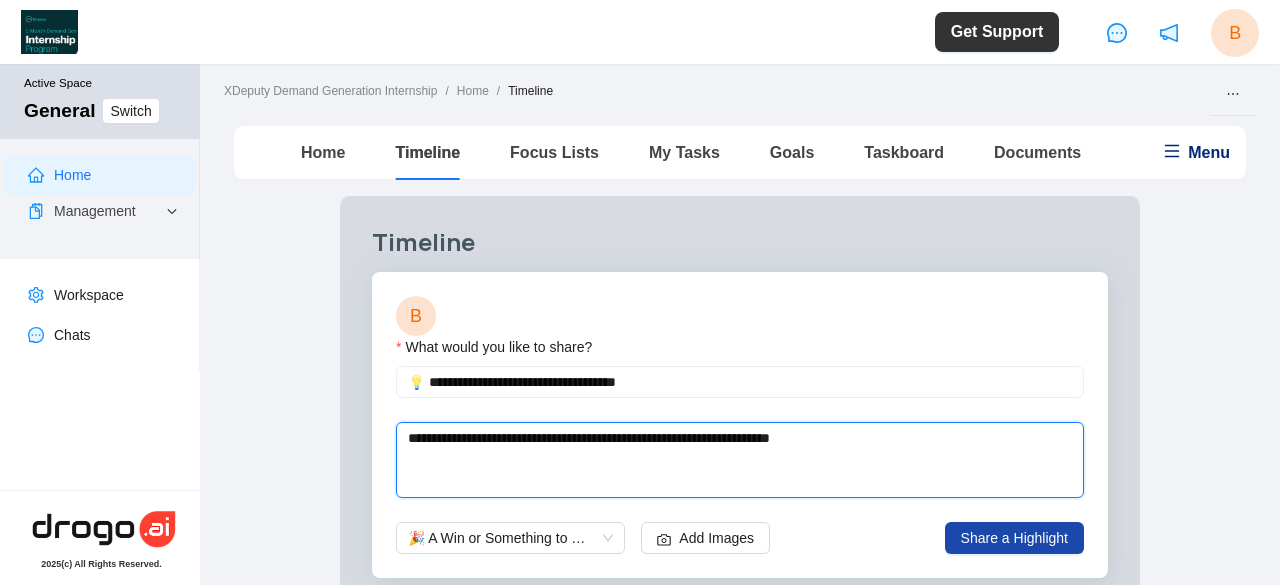 type 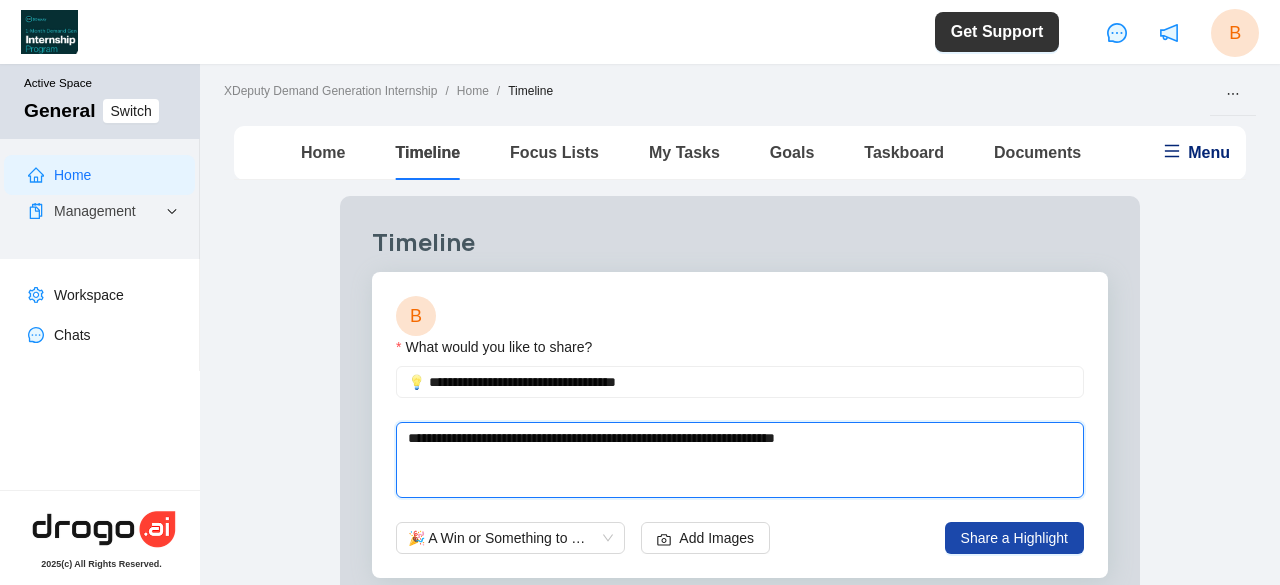 type 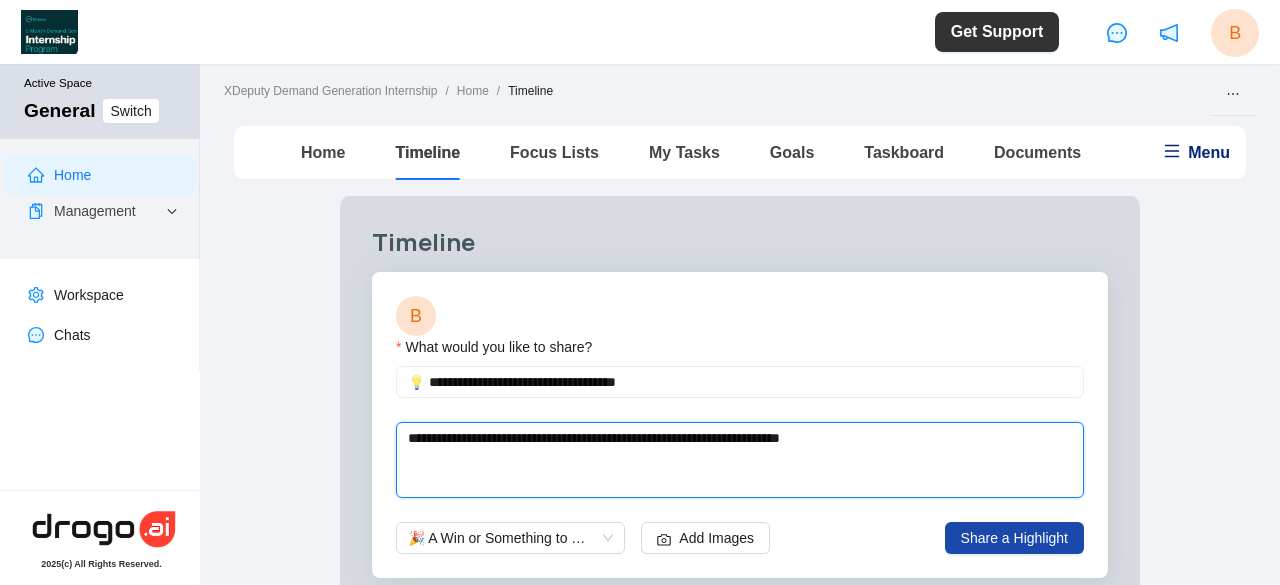 type 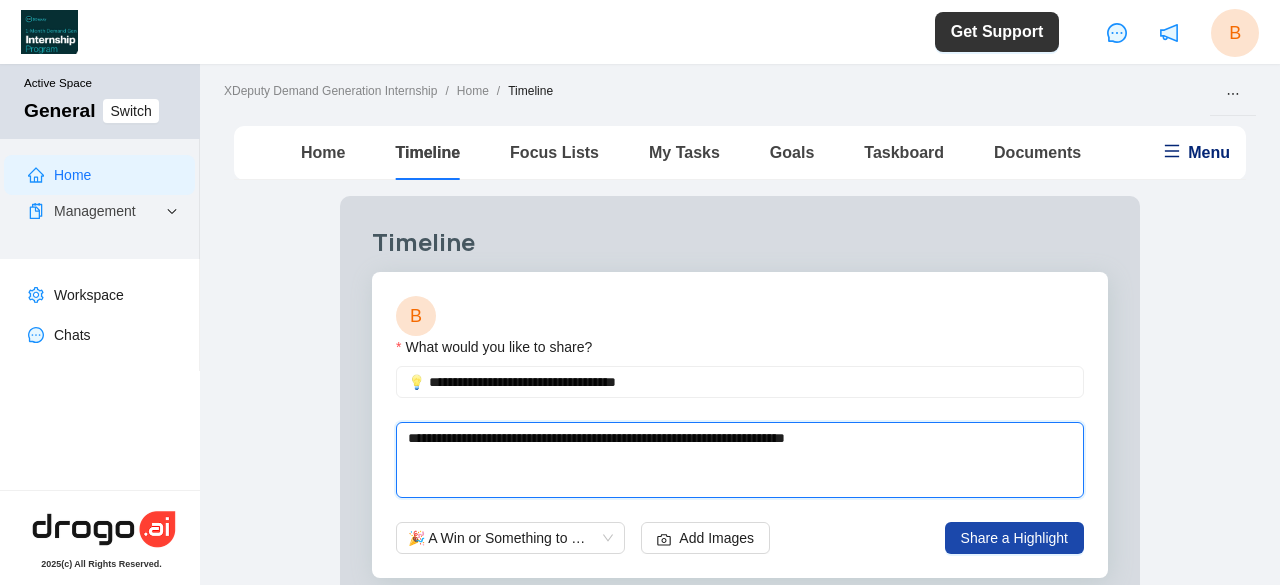 type on "**********" 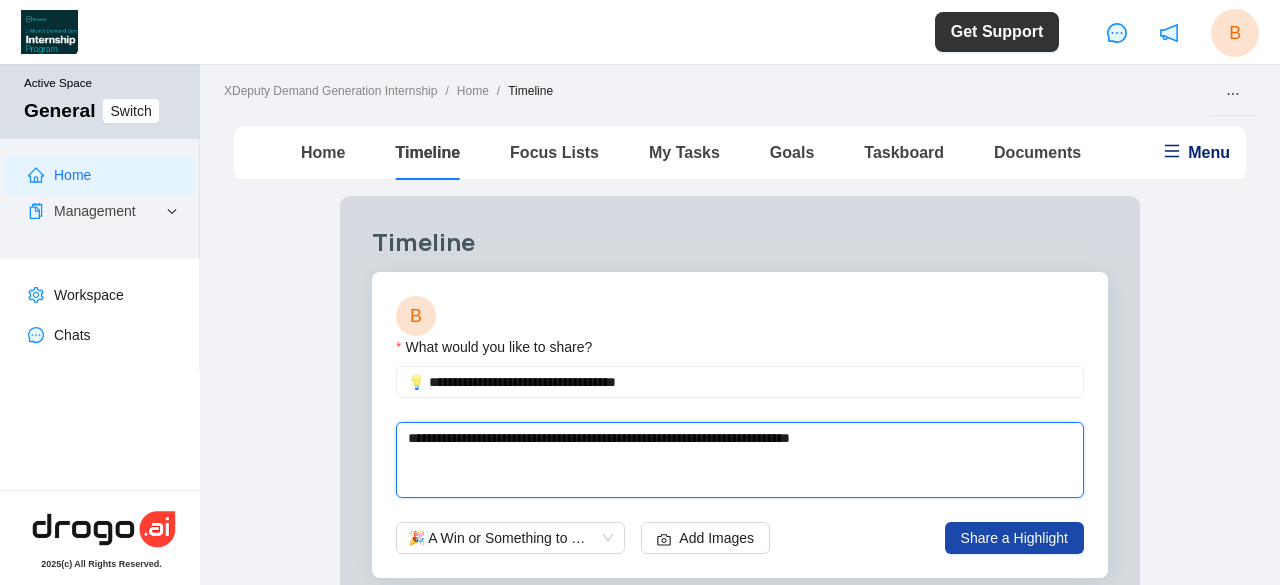 type 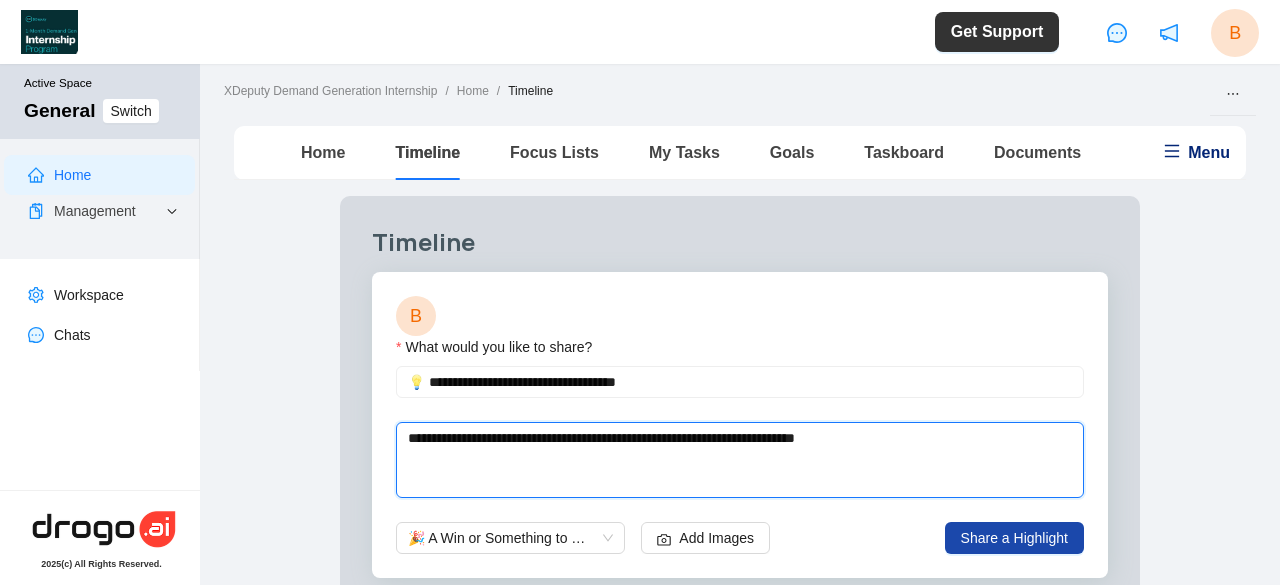 type 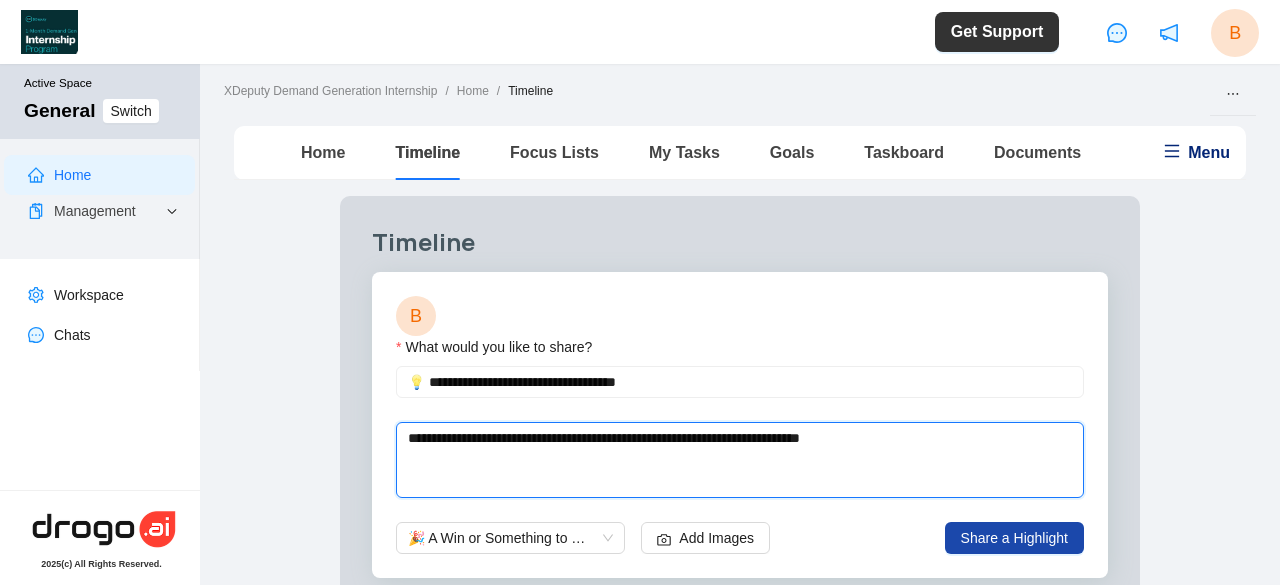 type 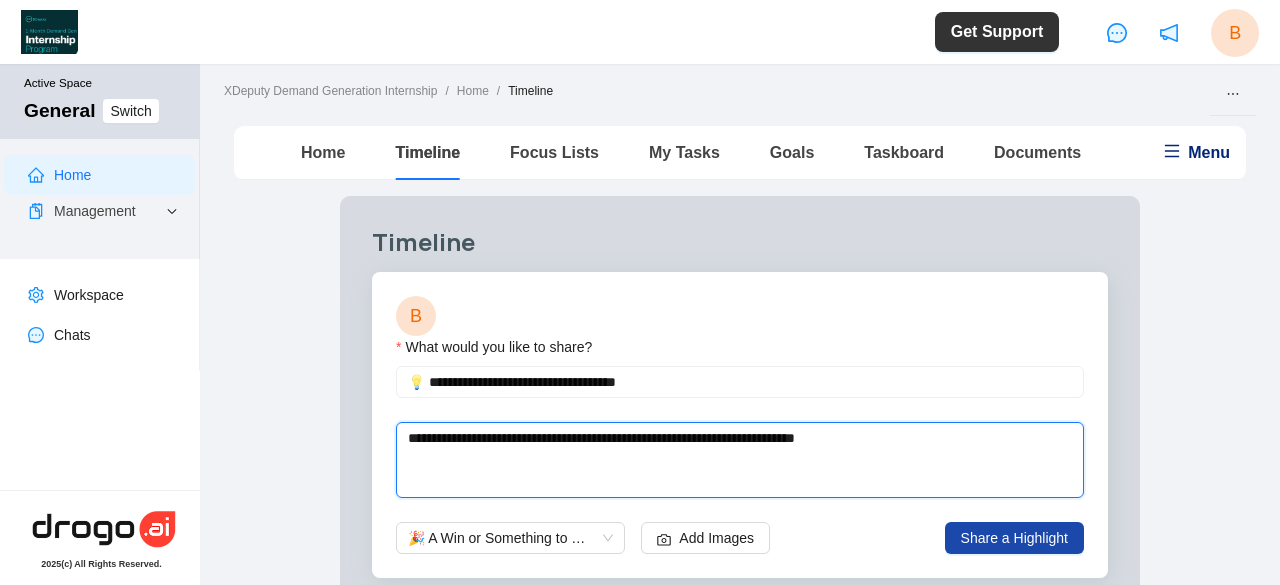 type 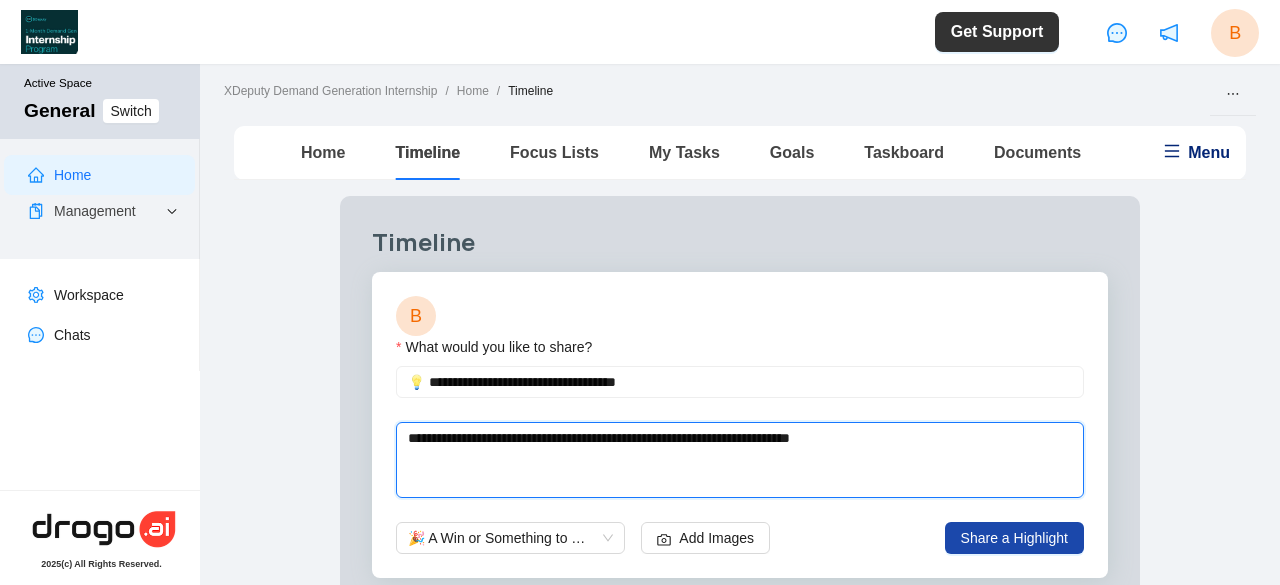 type 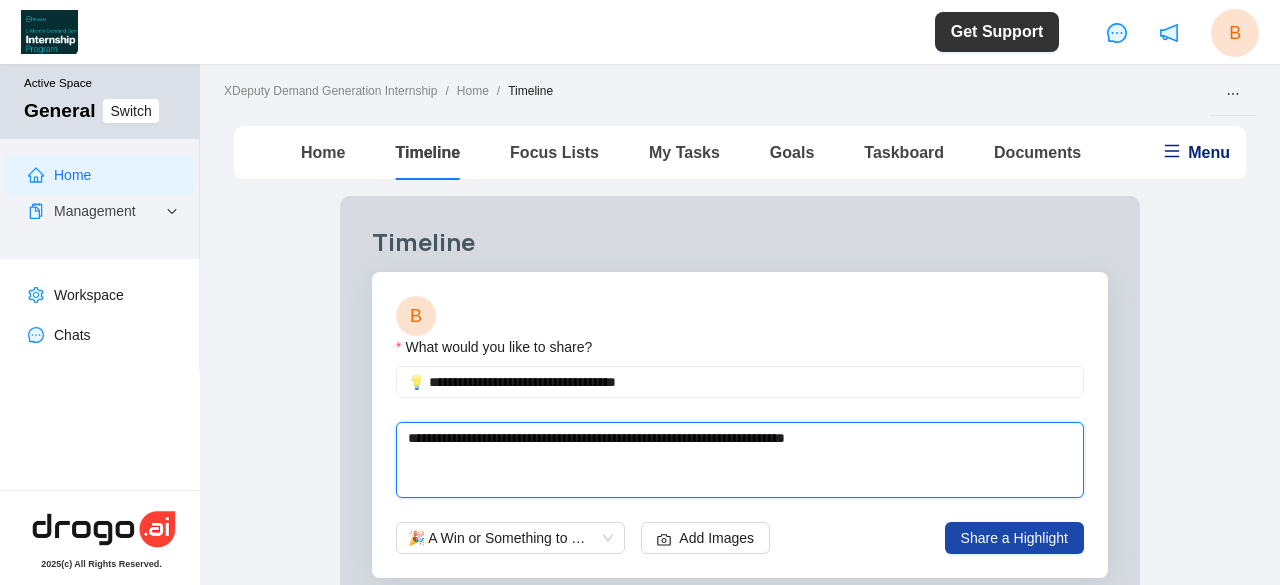 type 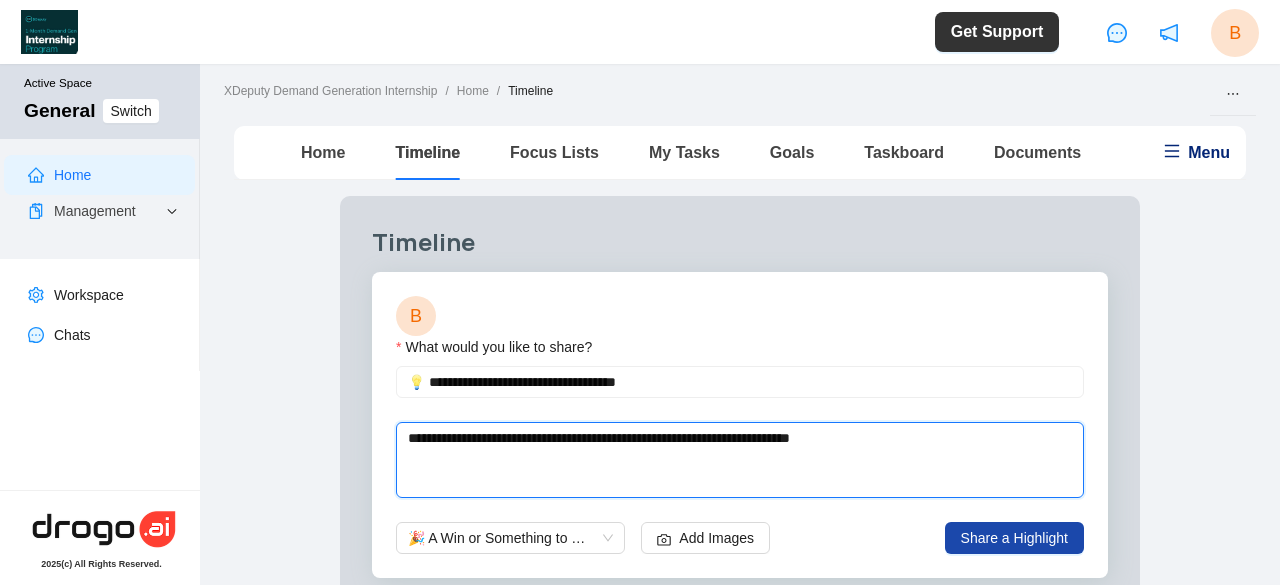 type 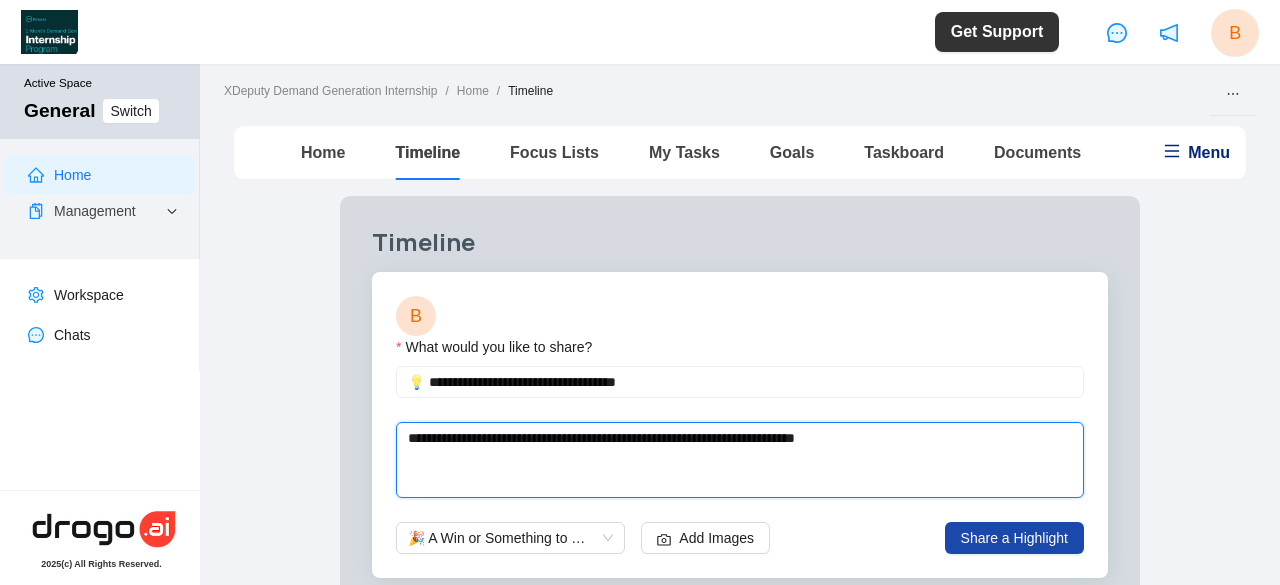 type 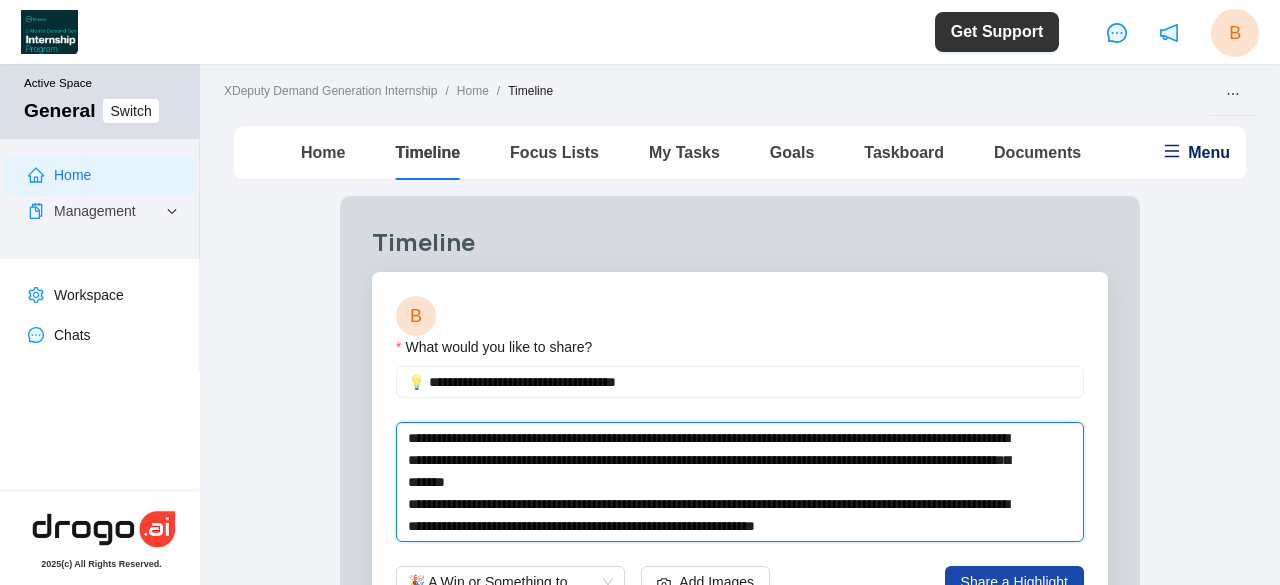 click on "**********" at bounding box center (716, 482) 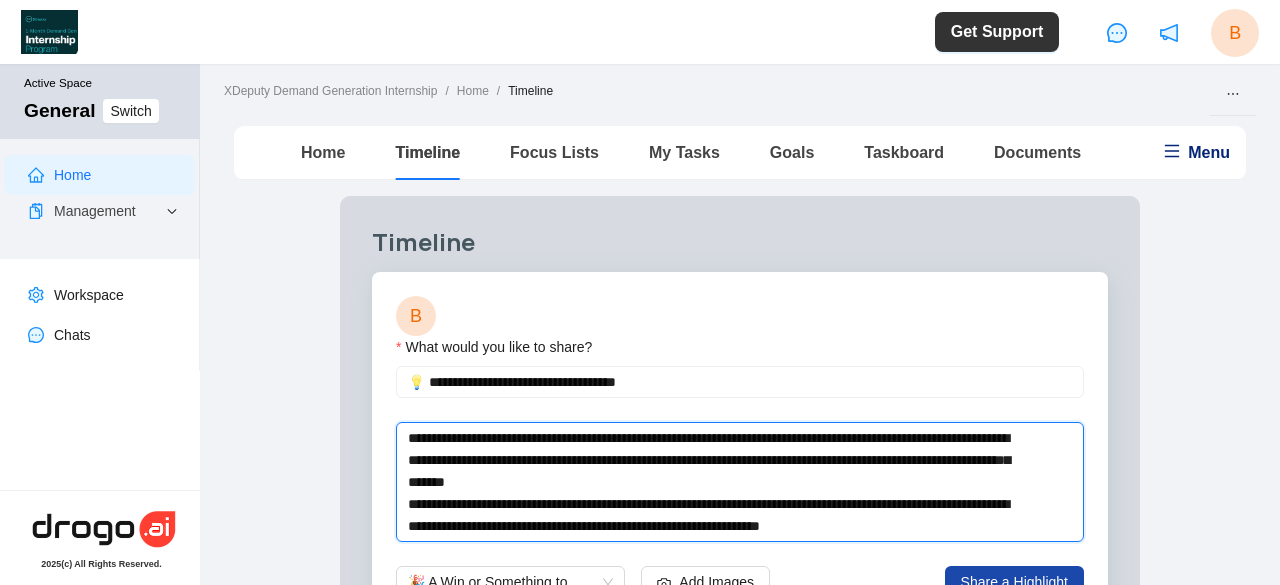 click on "**********" at bounding box center [716, 482] 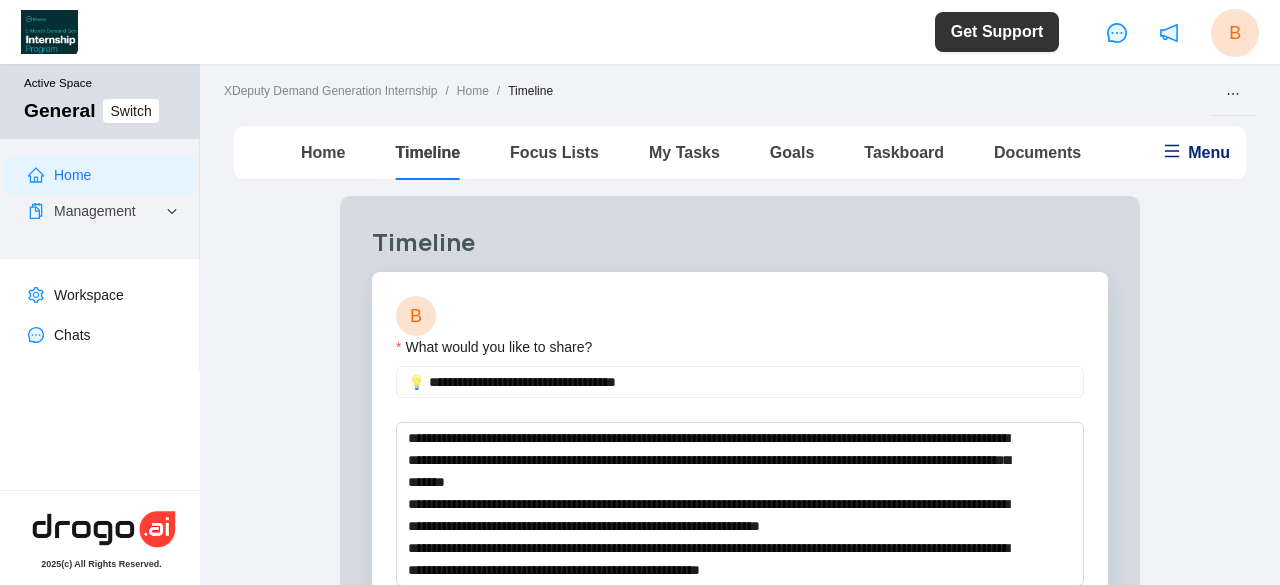 click on "Share a Highlight" at bounding box center (1014, 626) 